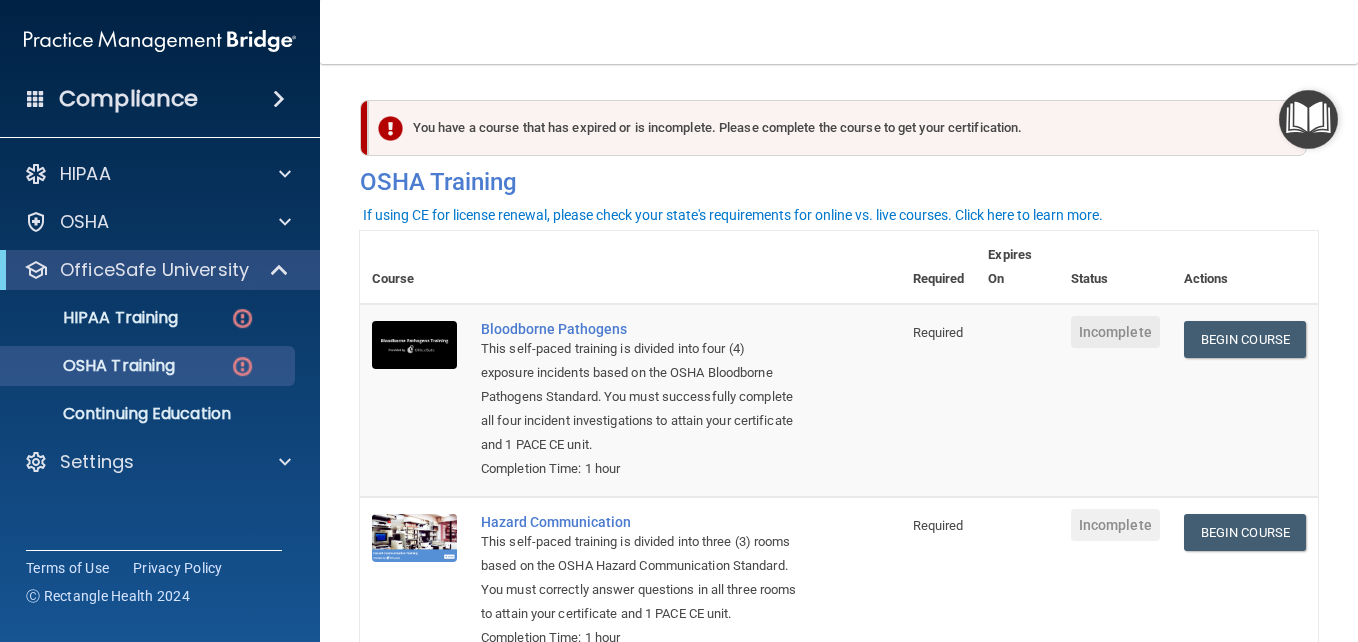 scroll, scrollTop: 0, scrollLeft: 0, axis: both 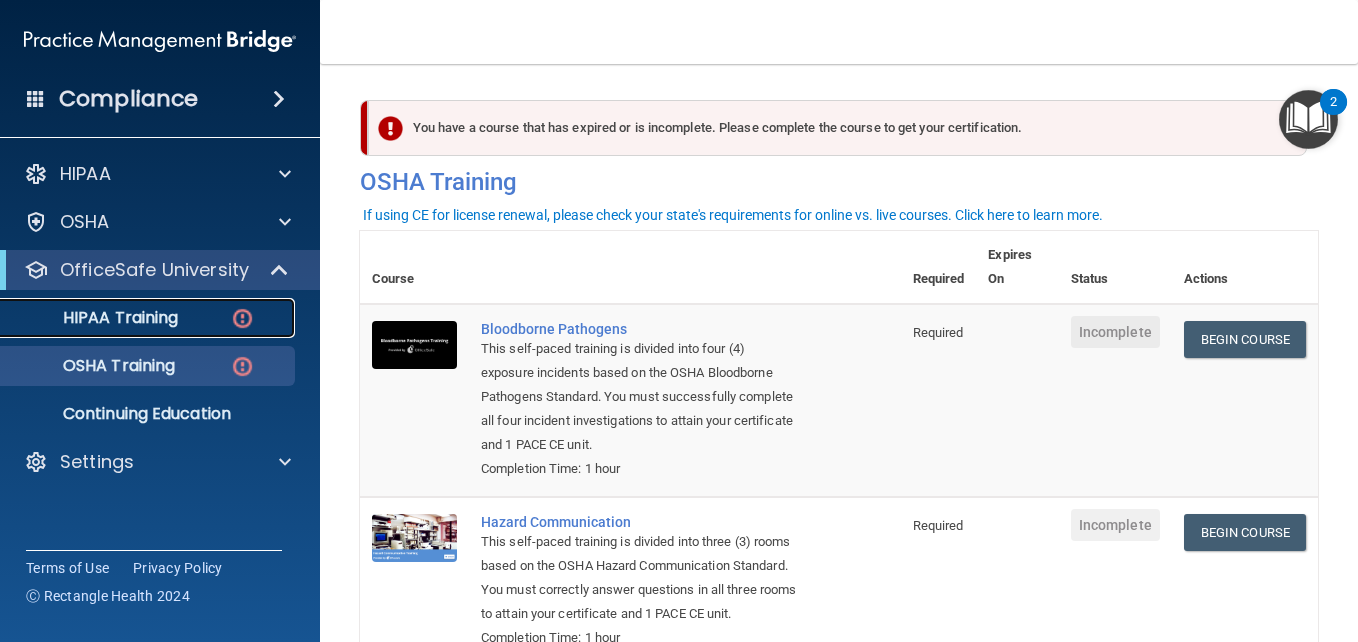 click on "HIPAA Training" at bounding box center (149, 318) 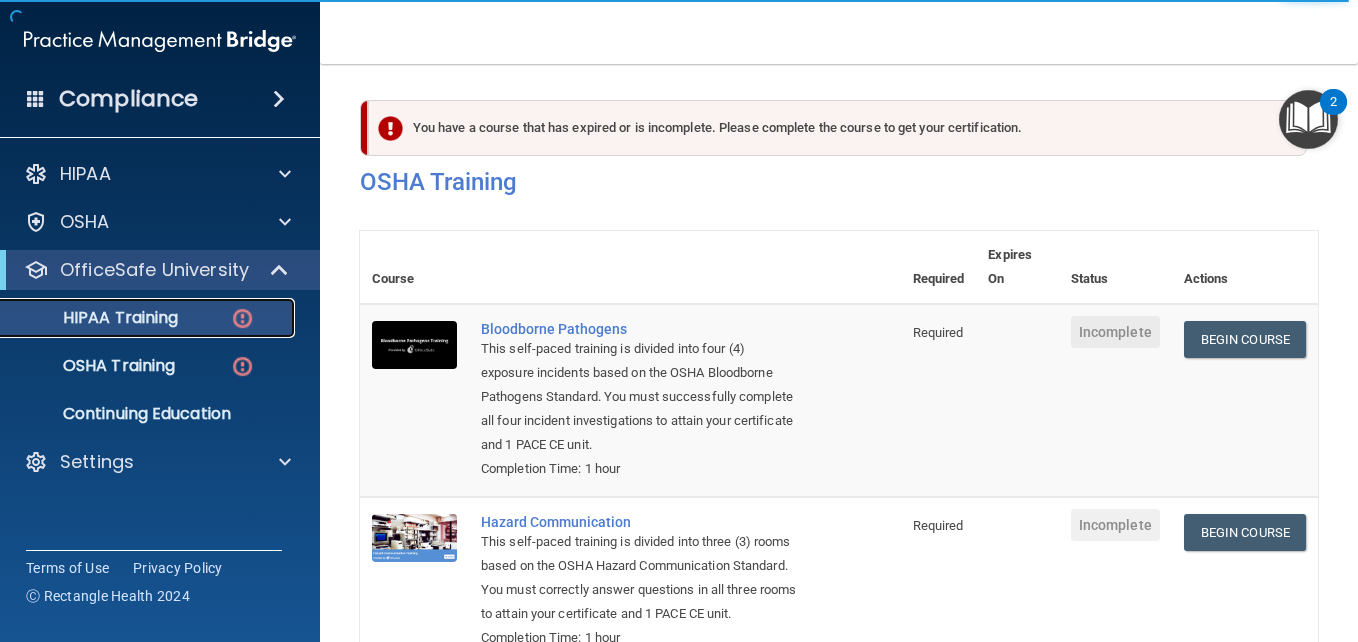 click on "HIPAA Training" at bounding box center (95, 318) 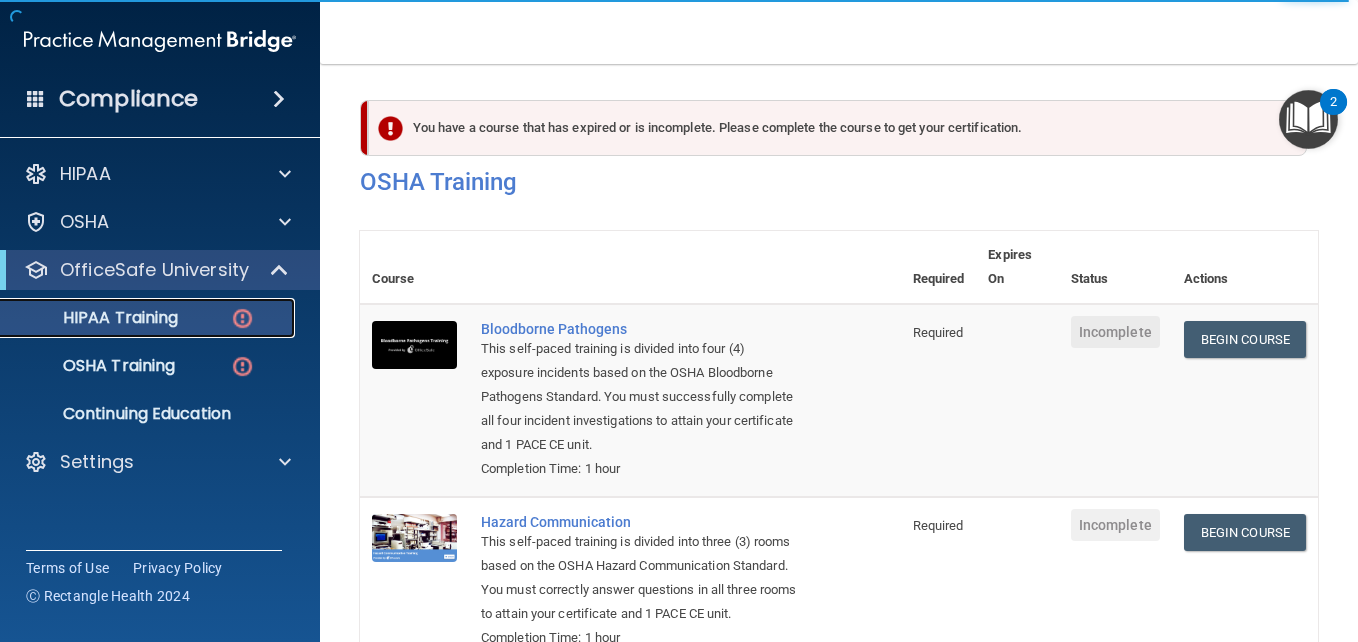 scroll, scrollTop: 100, scrollLeft: 0, axis: vertical 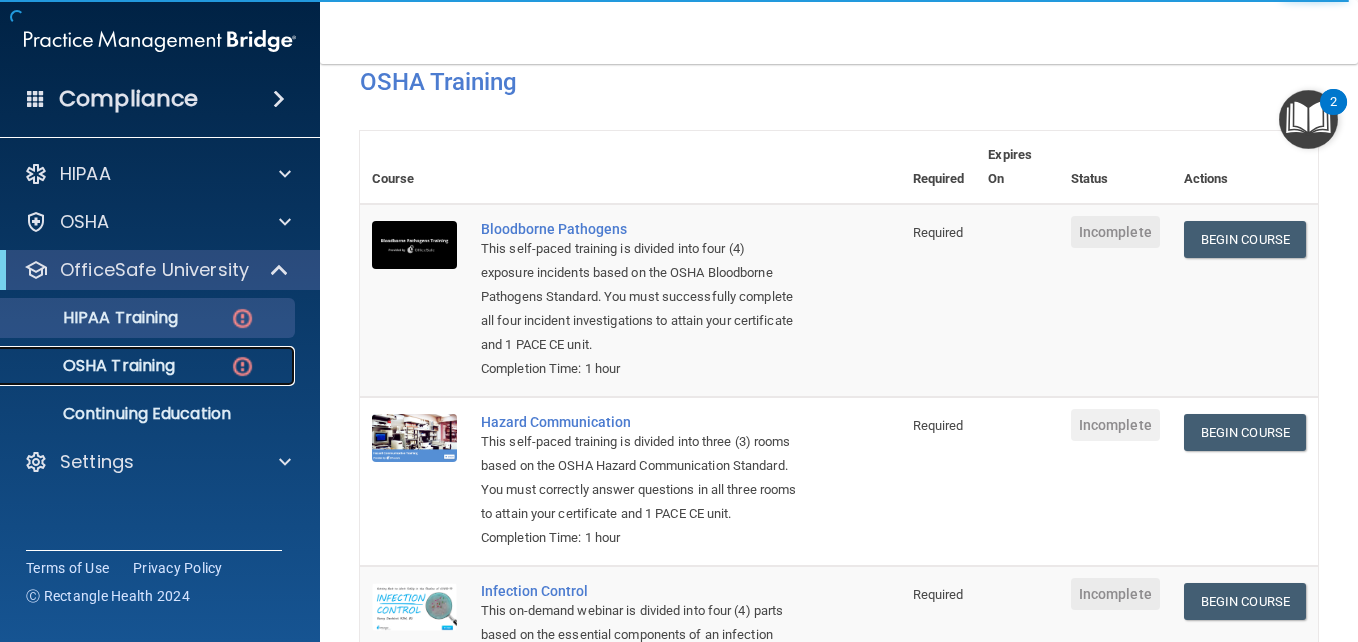 click on "OSHA Training" at bounding box center [94, 366] 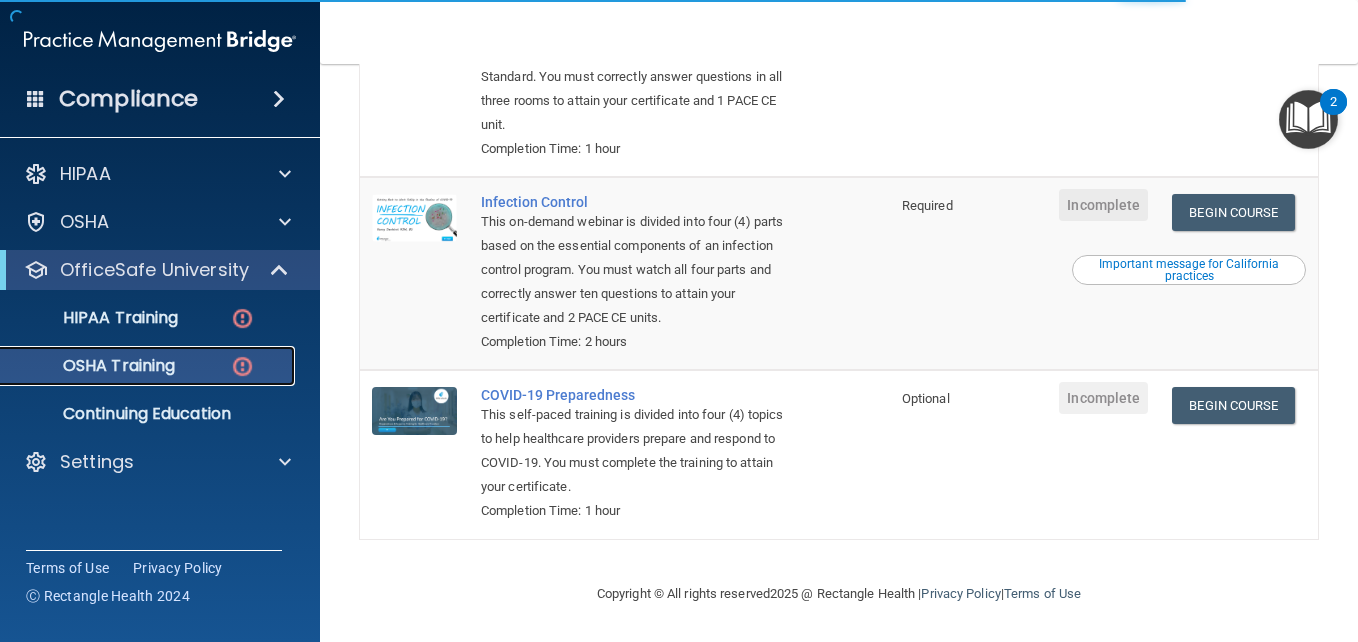 scroll, scrollTop: 0, scrollLeft: 0, axis: both 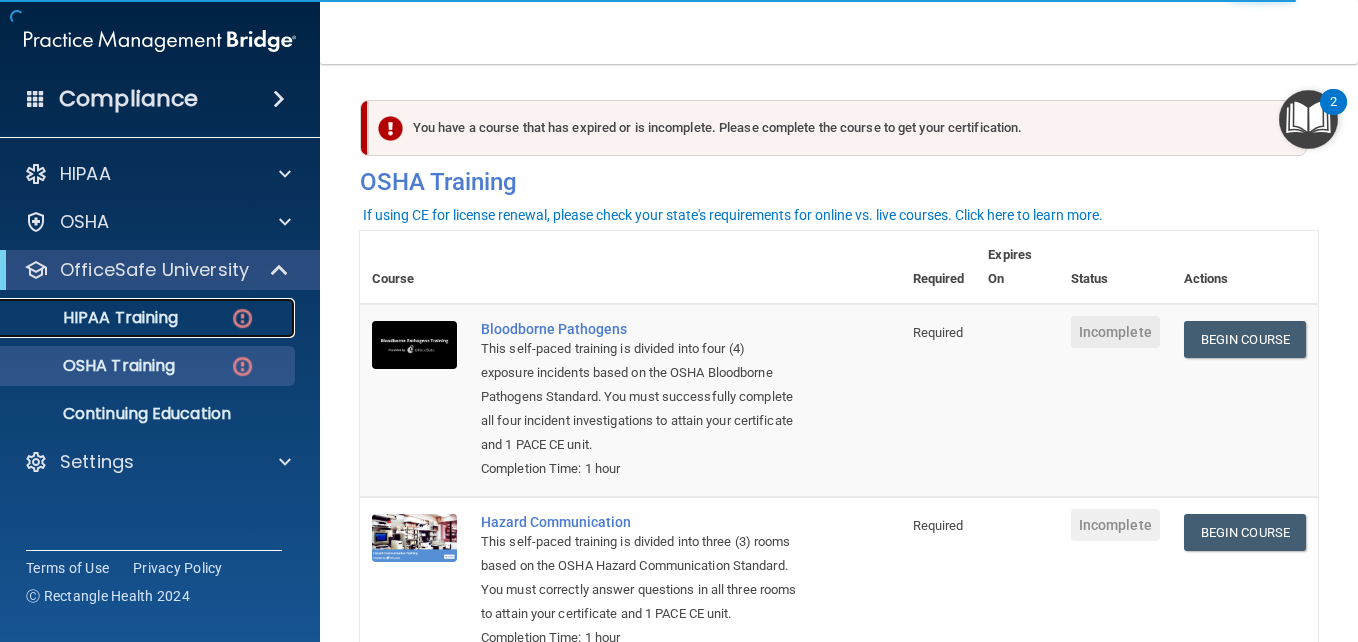 click on "HIPAA Training" at bounding box center [95, 318] 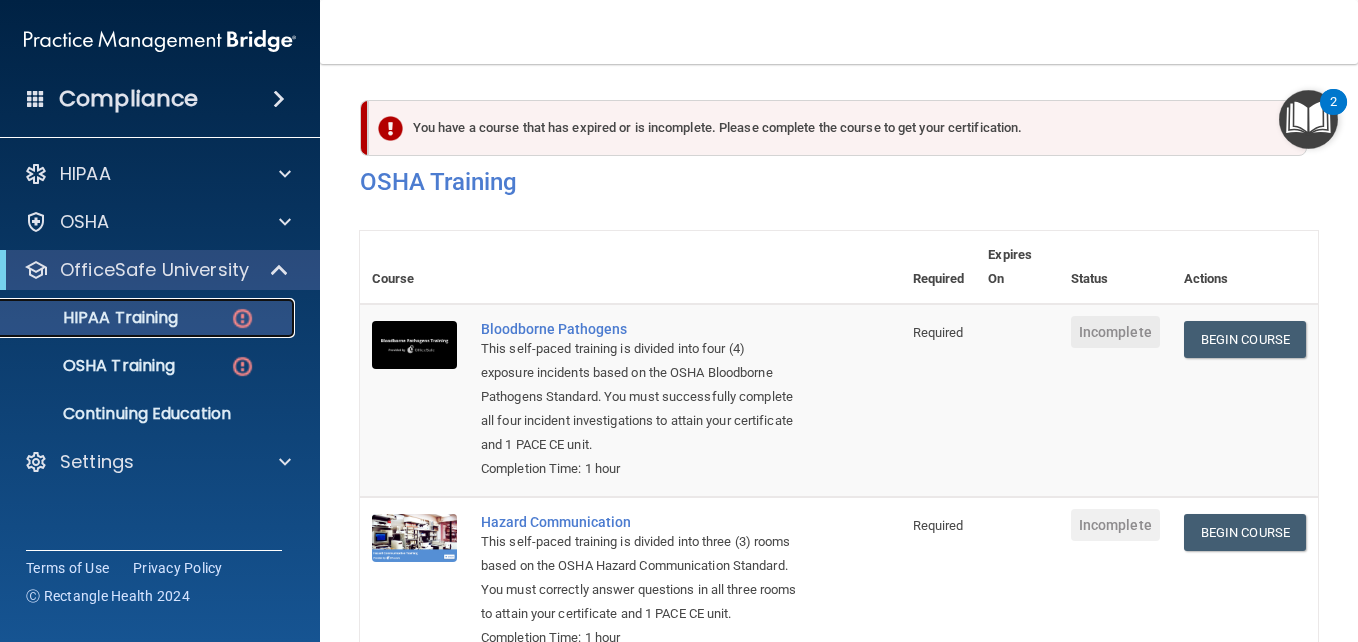 click on "HIPAA Training" at bounding box center (149, 318) 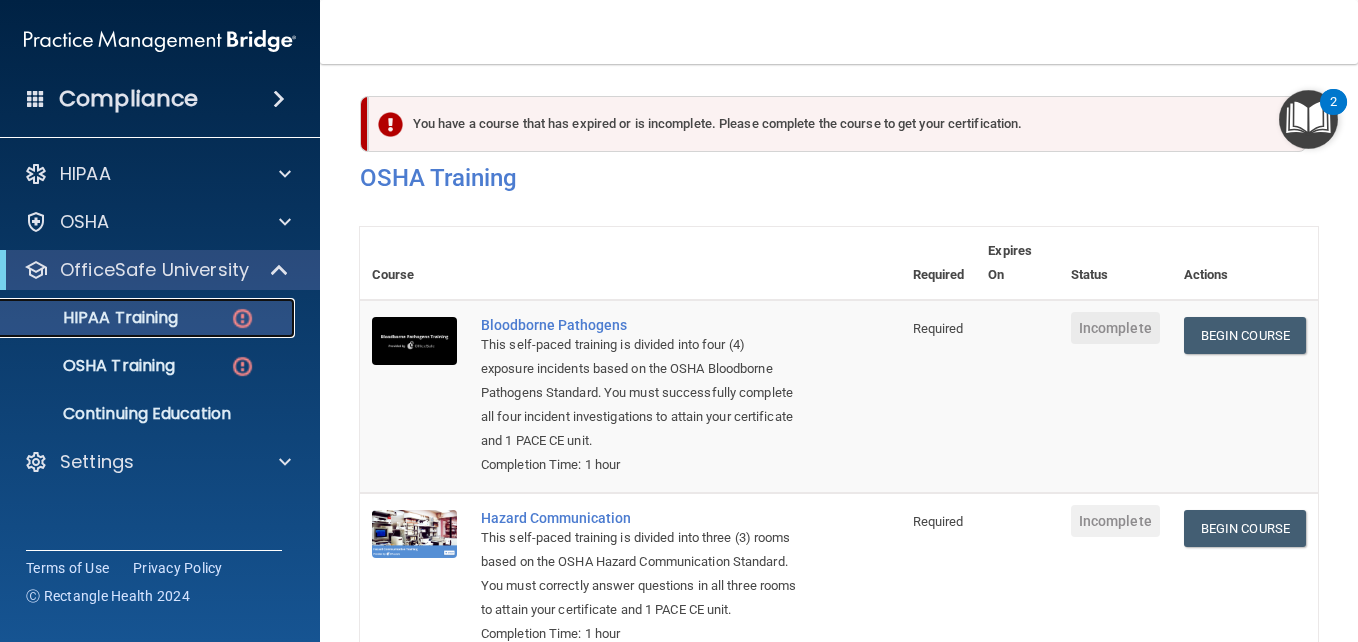 scroll, scrollTop: 0, scrollLeft: 0, axis: both 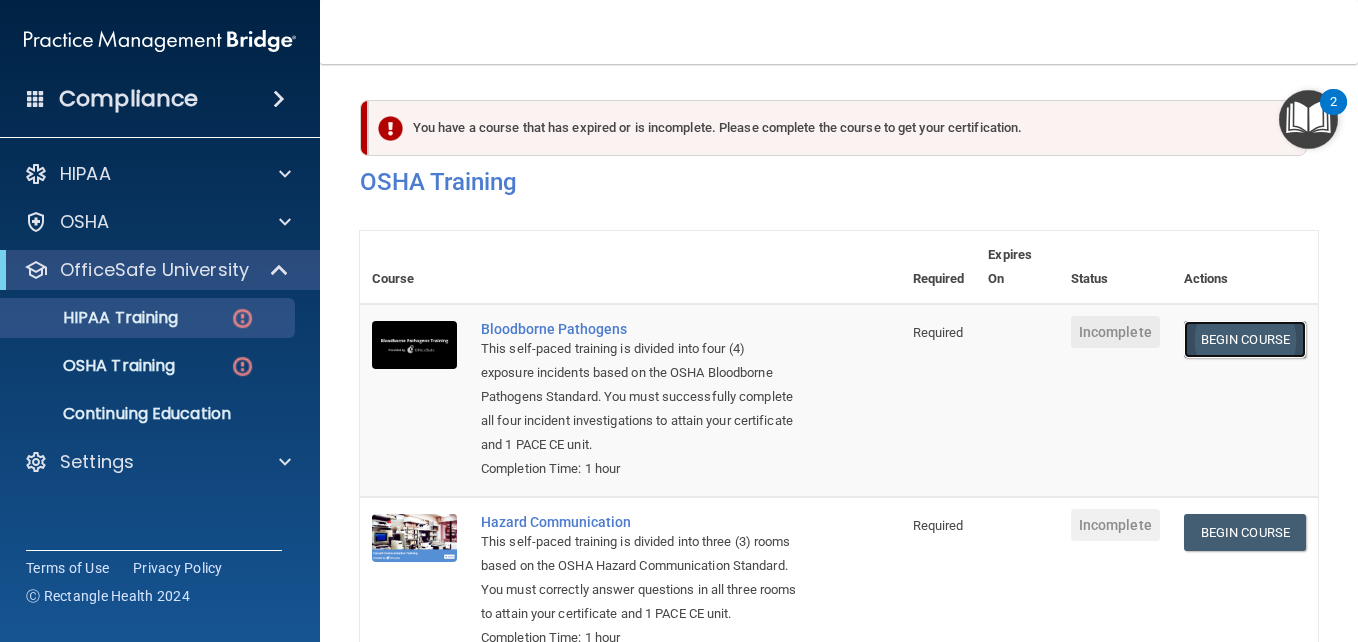 click on "Begin Course" at bounding box center [1245, 339] 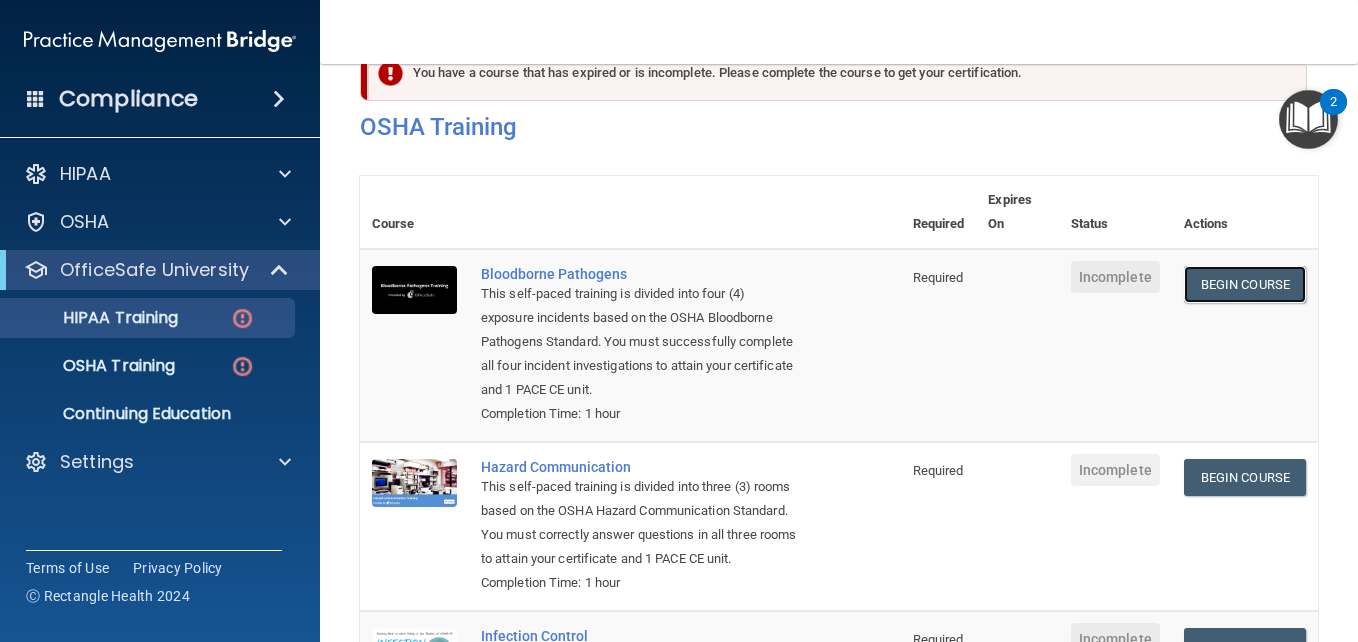 scroll, scrollTop: 200, scrollLeft: 0, axis: vertical 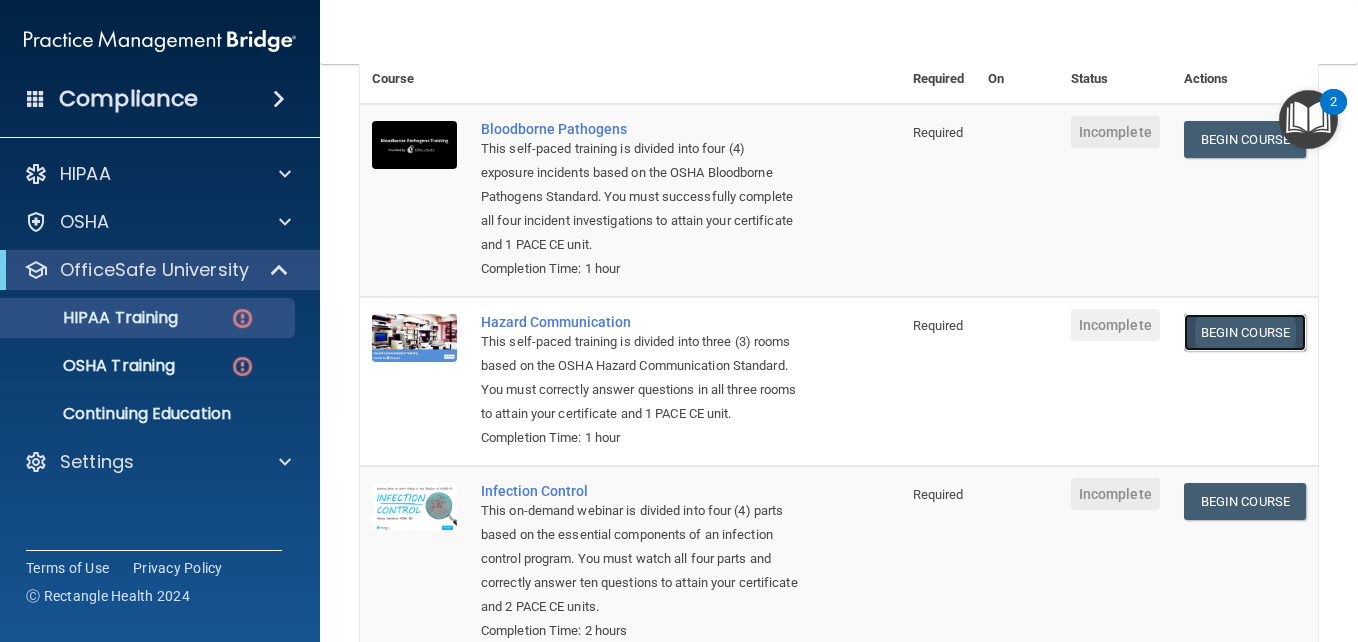click on "Begin Course" at bounding box center [1245, 332] 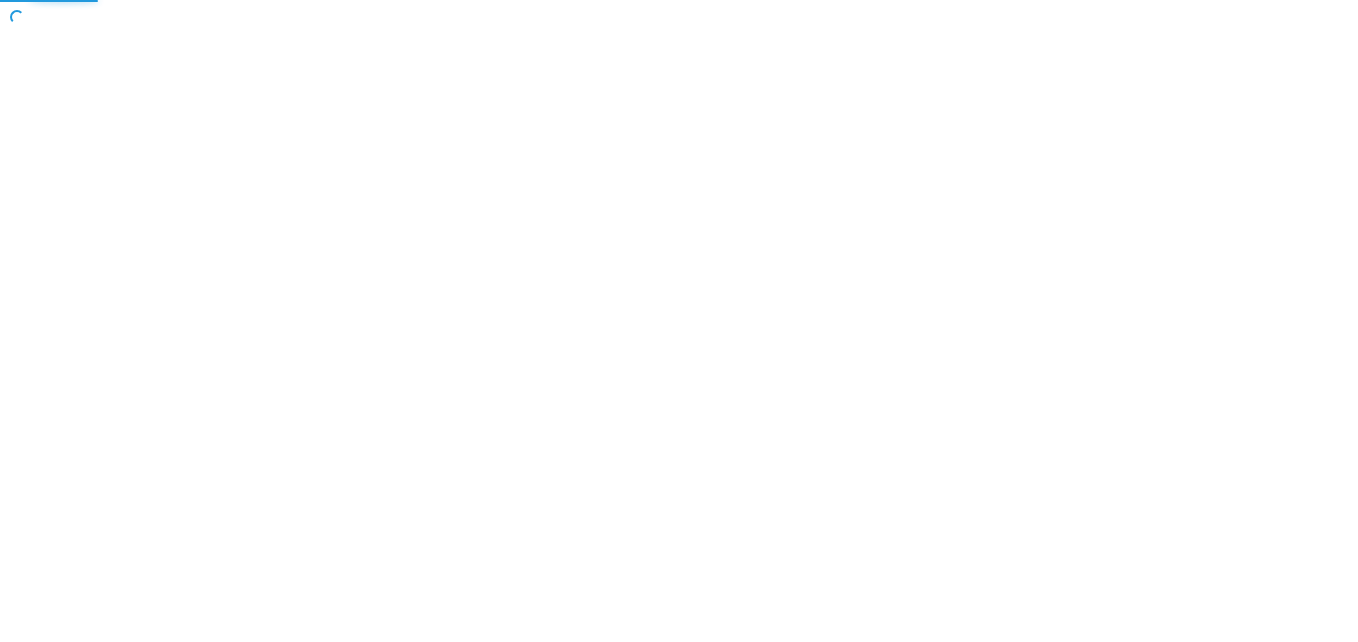 scroll, scrollTop: 0, scrollLeft: 0, axis: both 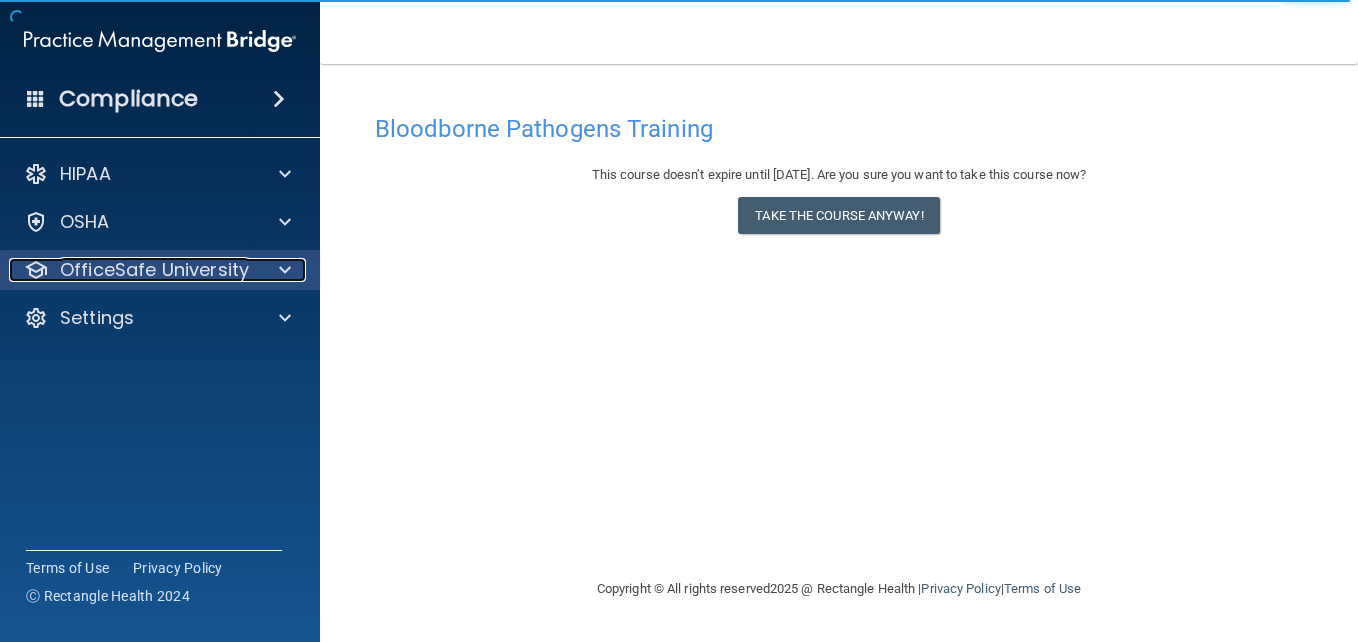 click on "OfficeSafe University" at bounding box center [154, 270] 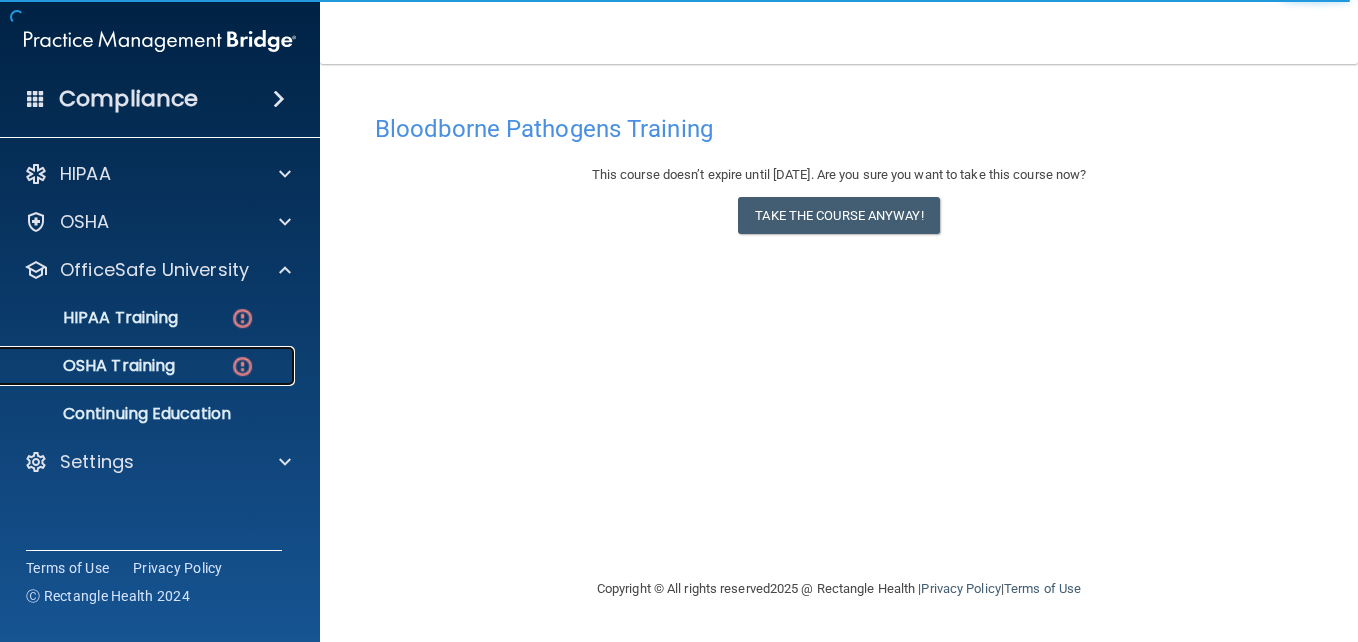 click on "OSHA Training" at bounding box center (94, 366) 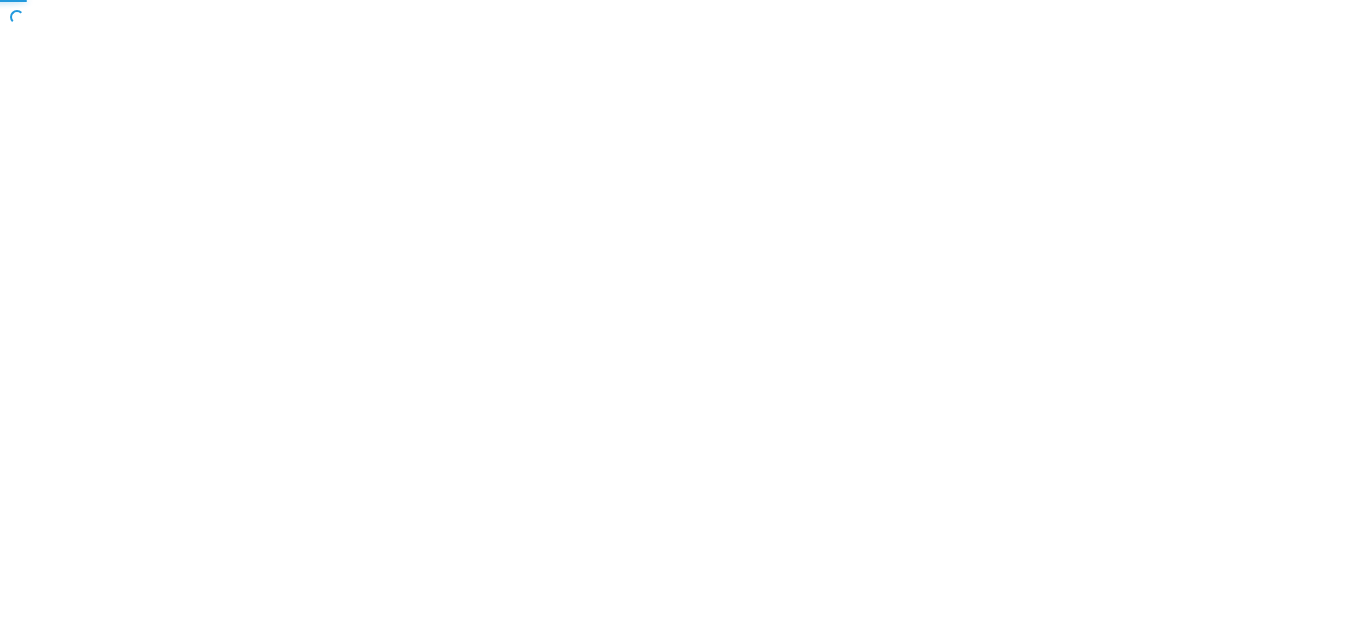 scroll, scrollTop: 0, scrollLeft: 0, axis: both 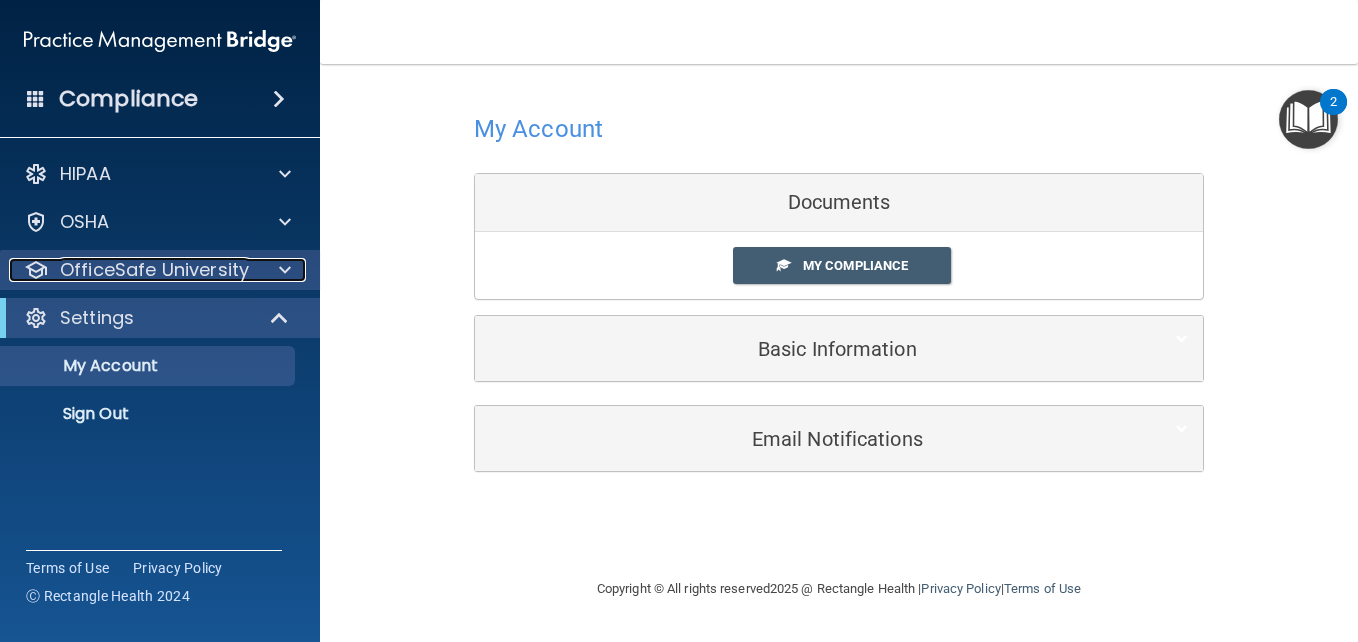 click on "OfficeSafe University" at bounding box center [154, 270] 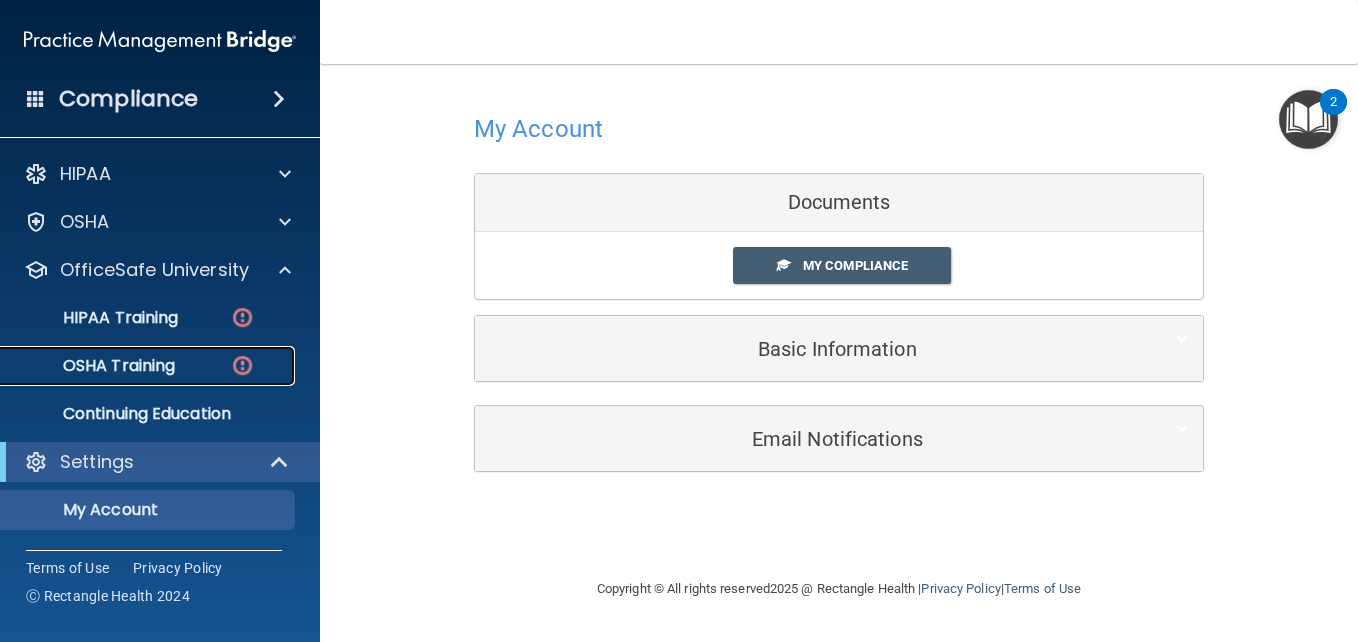 click on "OSHA Training" at bounding box center (94, 366) 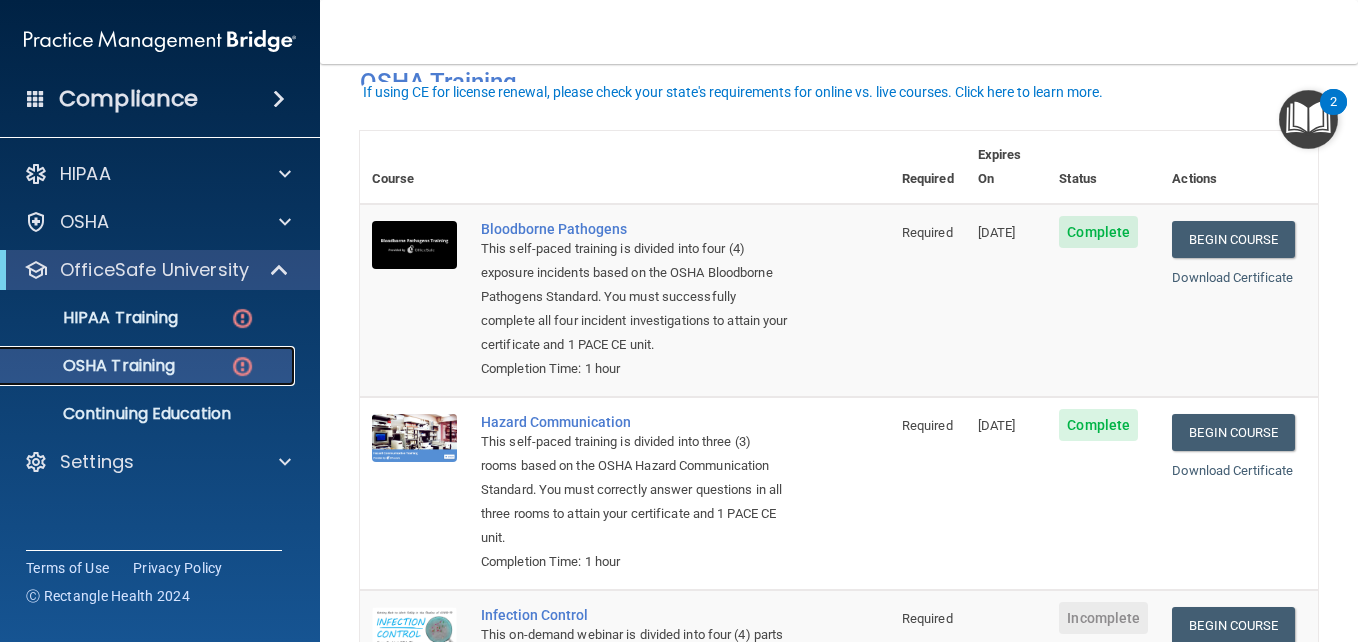 scroll, scrollTop: 200, scrollLeft: 0, axis: vertical 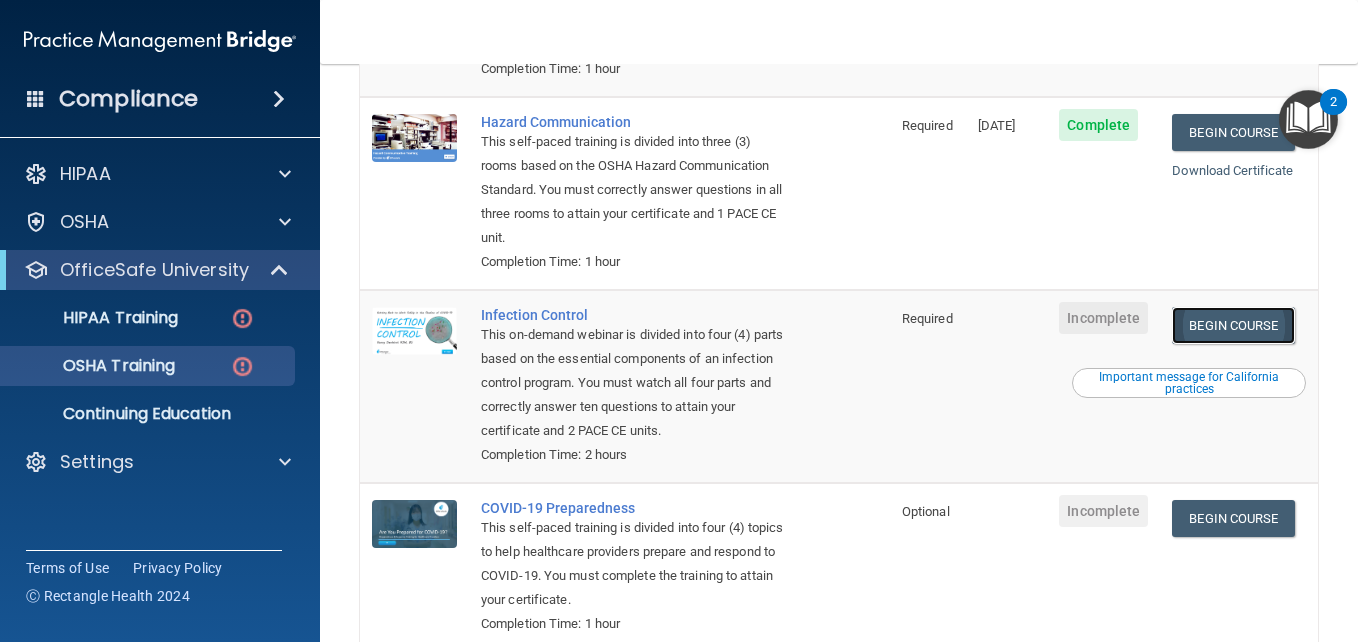 click on "Begin Course" at bounding box center [1233, 325] 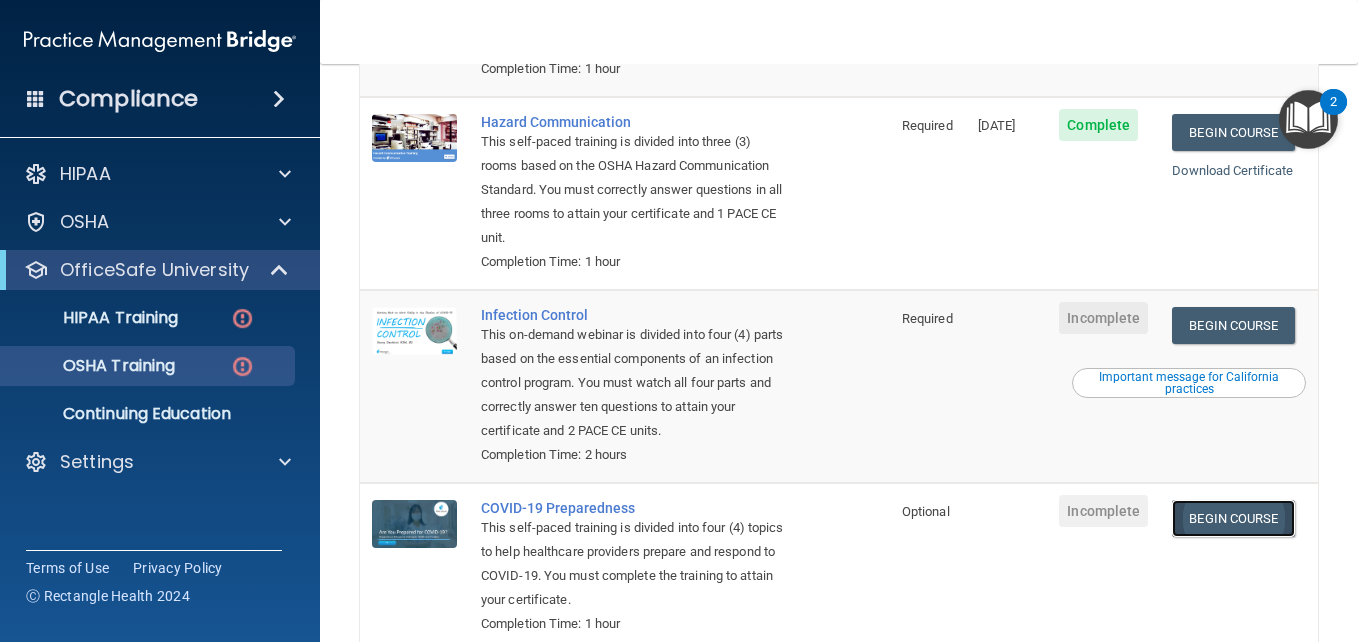 click on "Begin Course" at bounding box center [1233, 518] 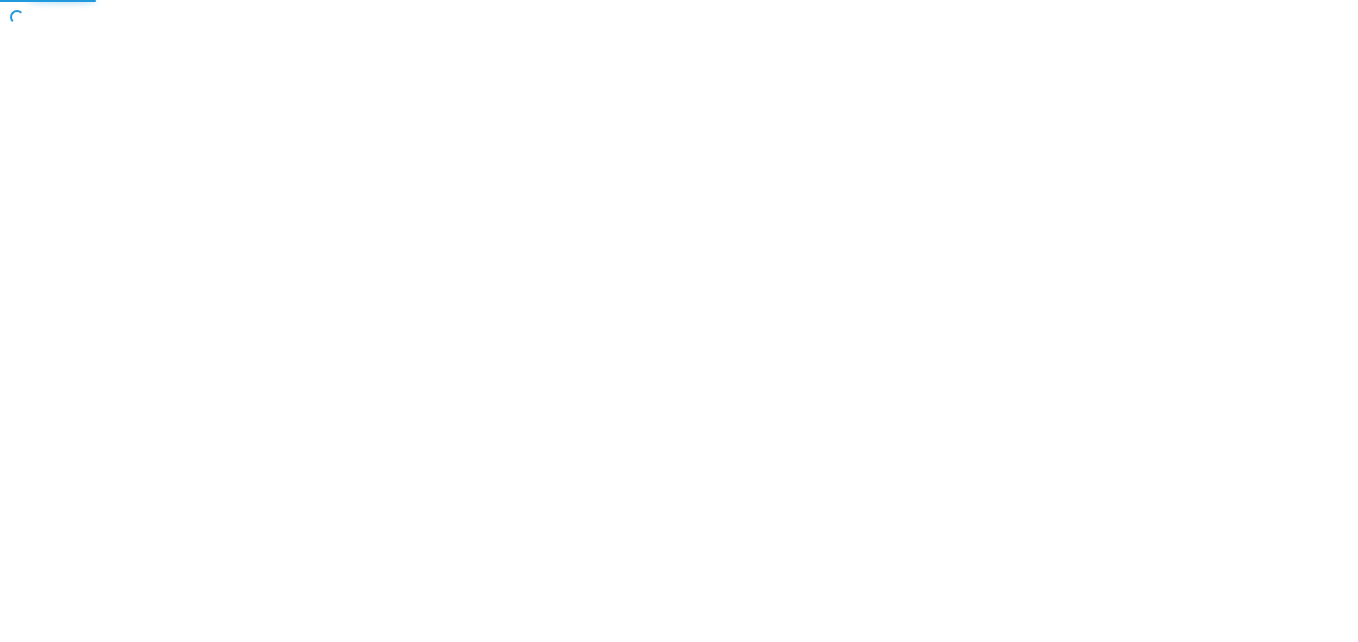 scroll, scrollTop: 0, scrollLeft: 0, axis: both 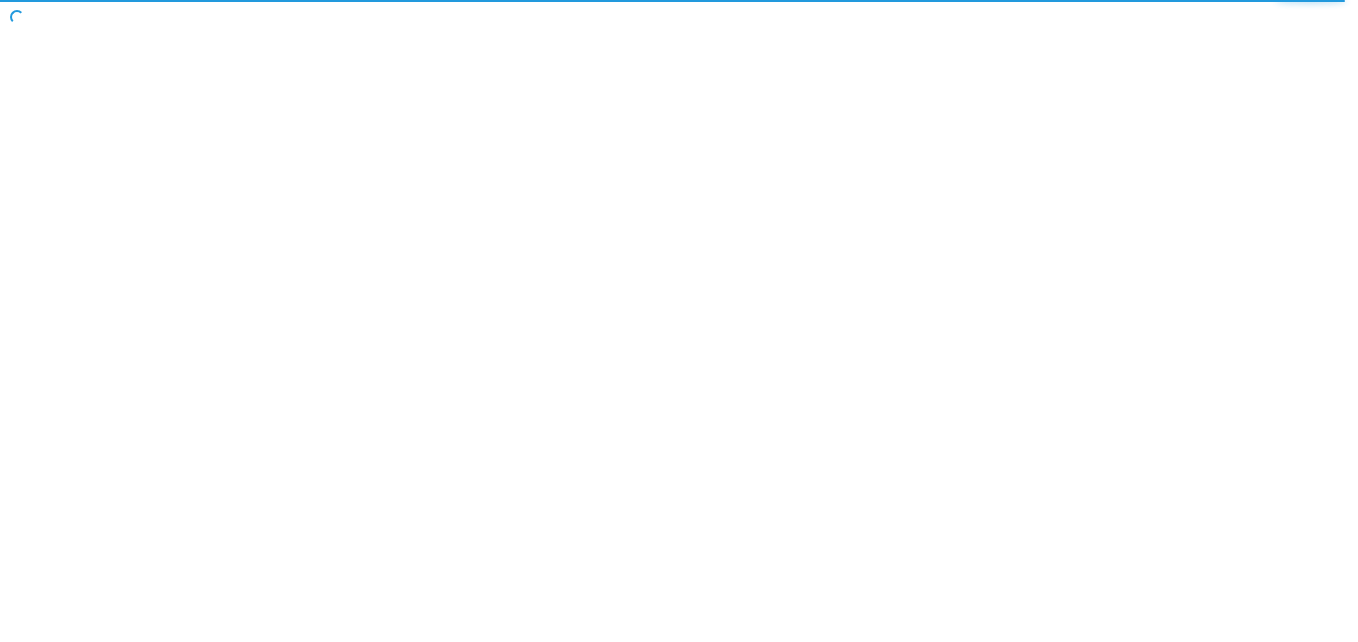 click on "Toggle navigation                                                                                                                                  Manage My Enterprise                  Manage My Location                                                Copyright © All rights reserved  2025 @ Rectangle Health |  Privacy Policy  |  Terms of Use                                                Keyboard Shortcuts: ? Show / hide this help menu ×" at bounding box center (679, 321) 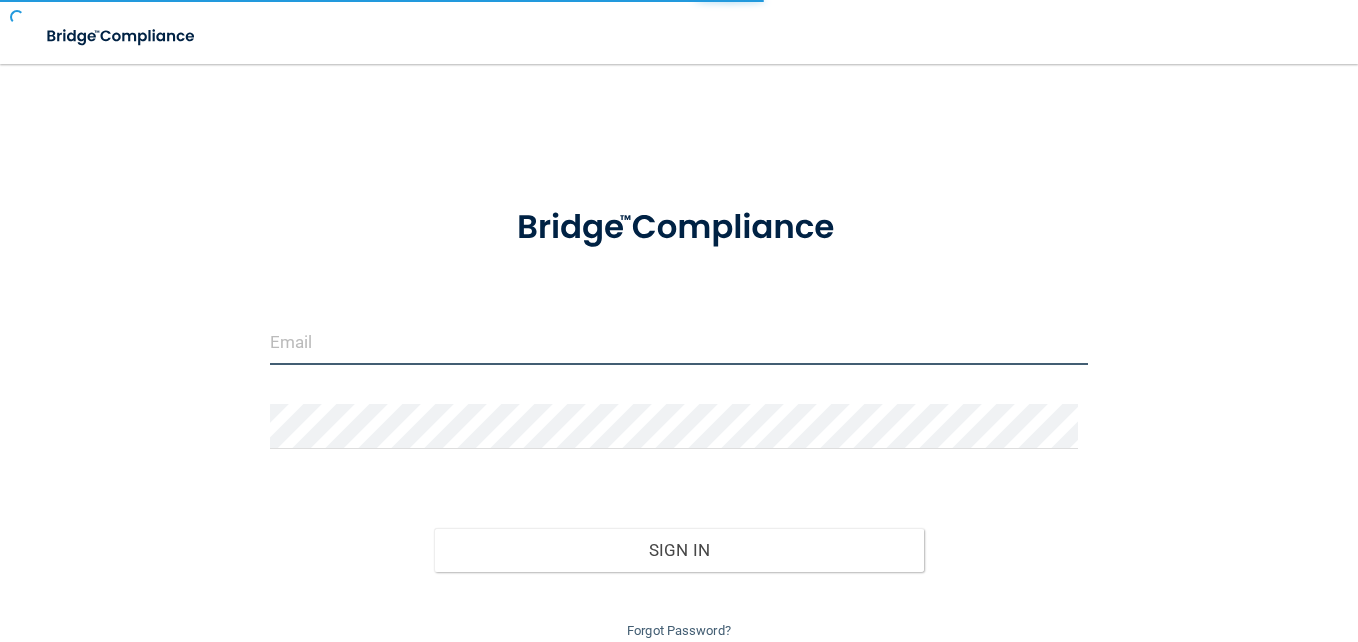 click at bounding box center (679, 342) 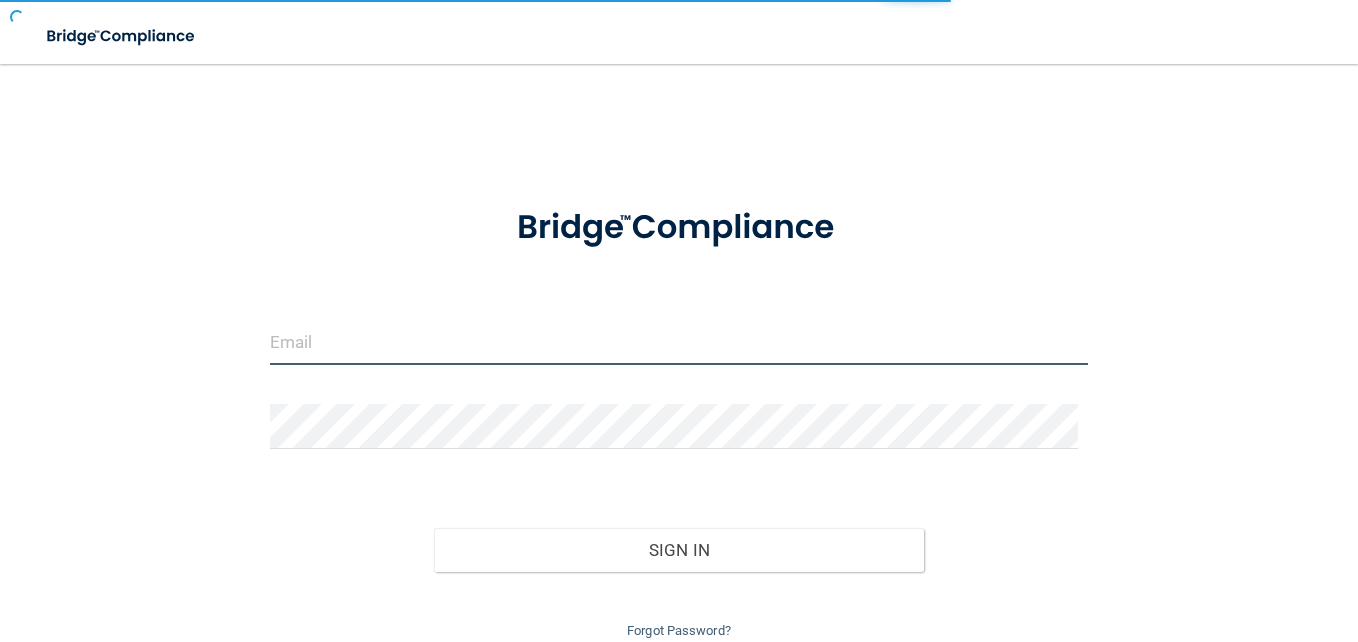 type on "[EMAIL]" 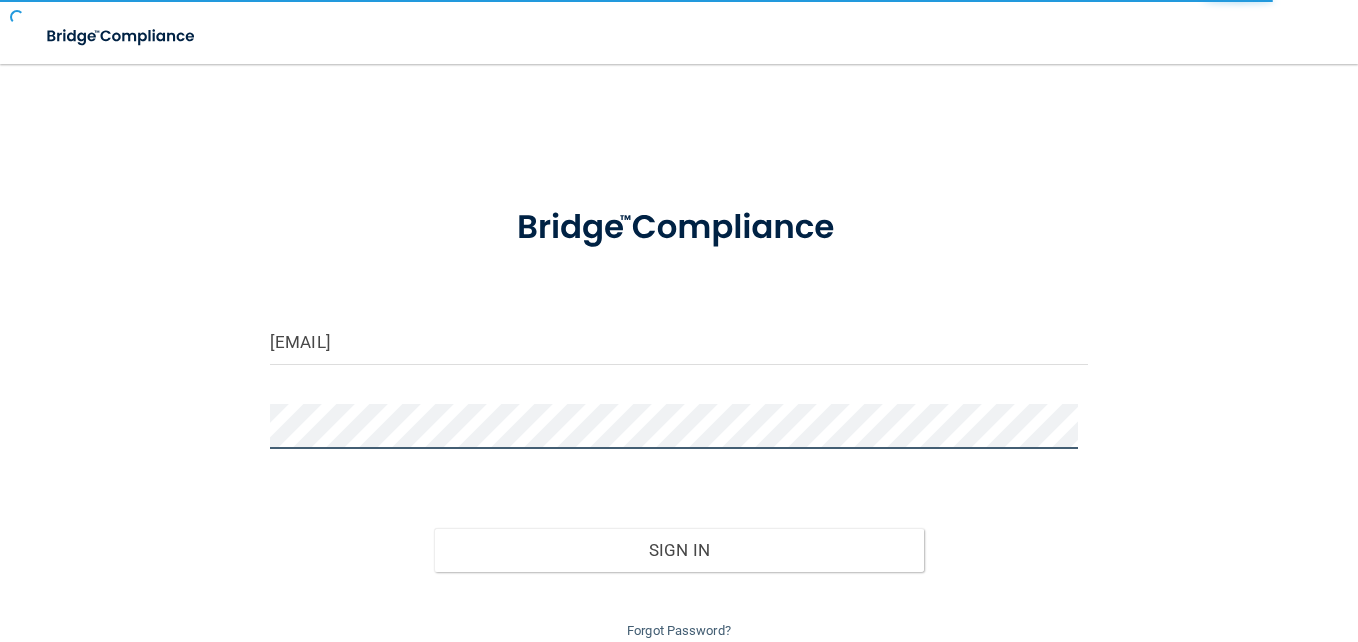 click on "Sign In" at bounding box center (679, 550) 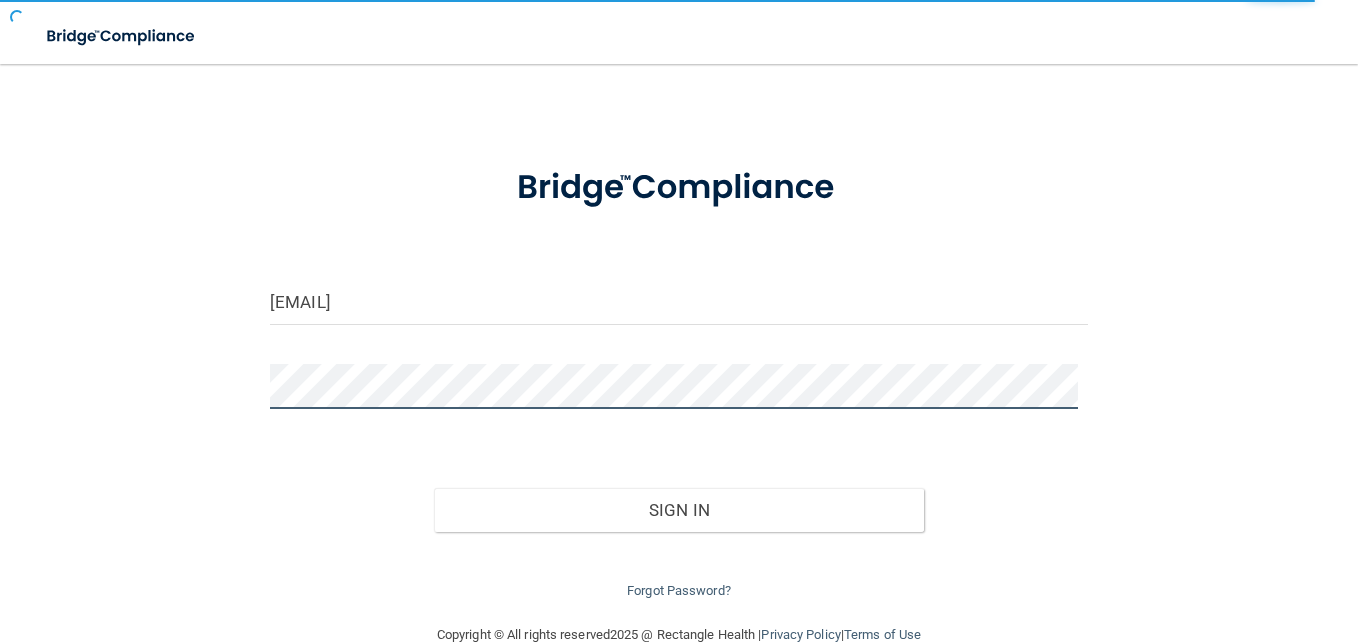 scroll, scrollTop: 80, scrollLeft: 0, axis: vertical 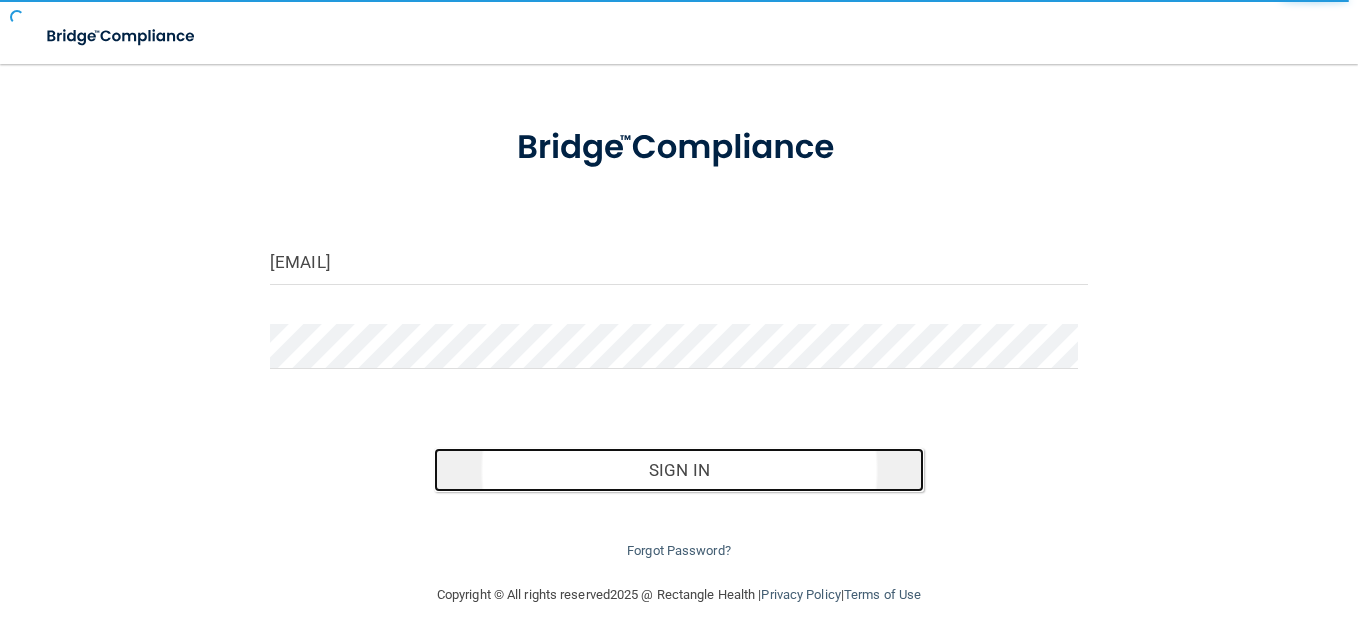 click on "Sign In" at bounding box center [679, 470] 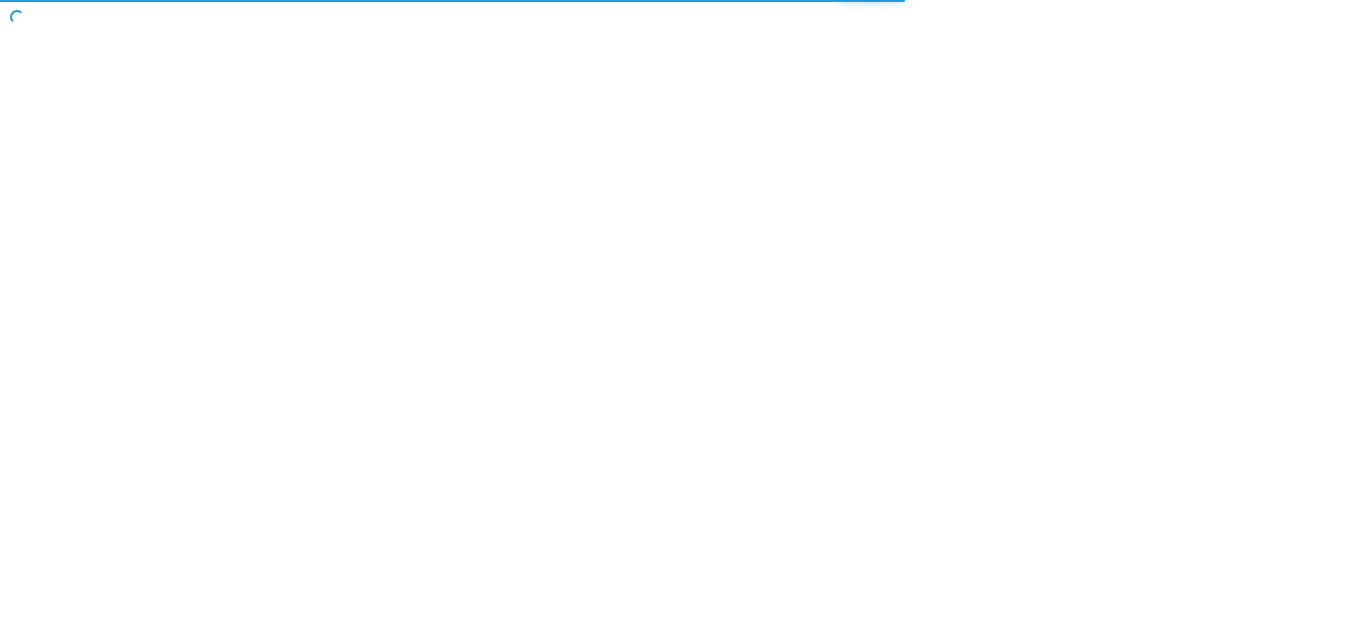 scroll, scrollTop: 0, scrollLeft: 0, axis: both 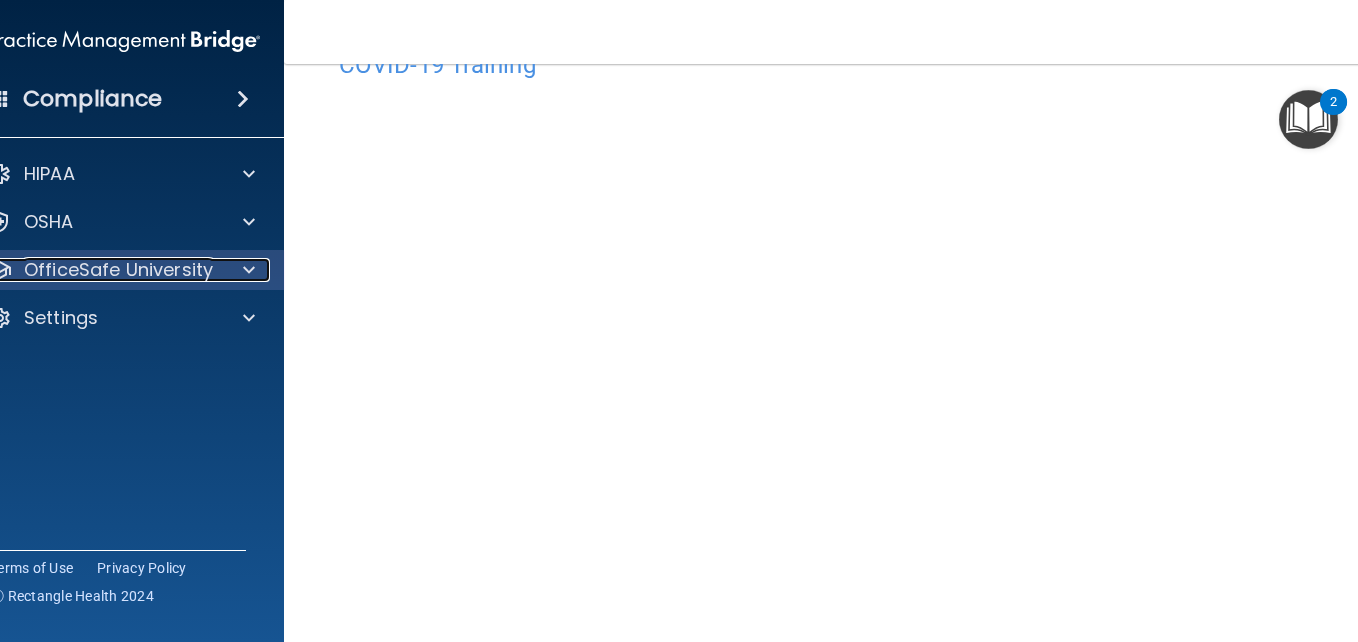 click on "OfficeSafe University" at bounding box center [118, 270] 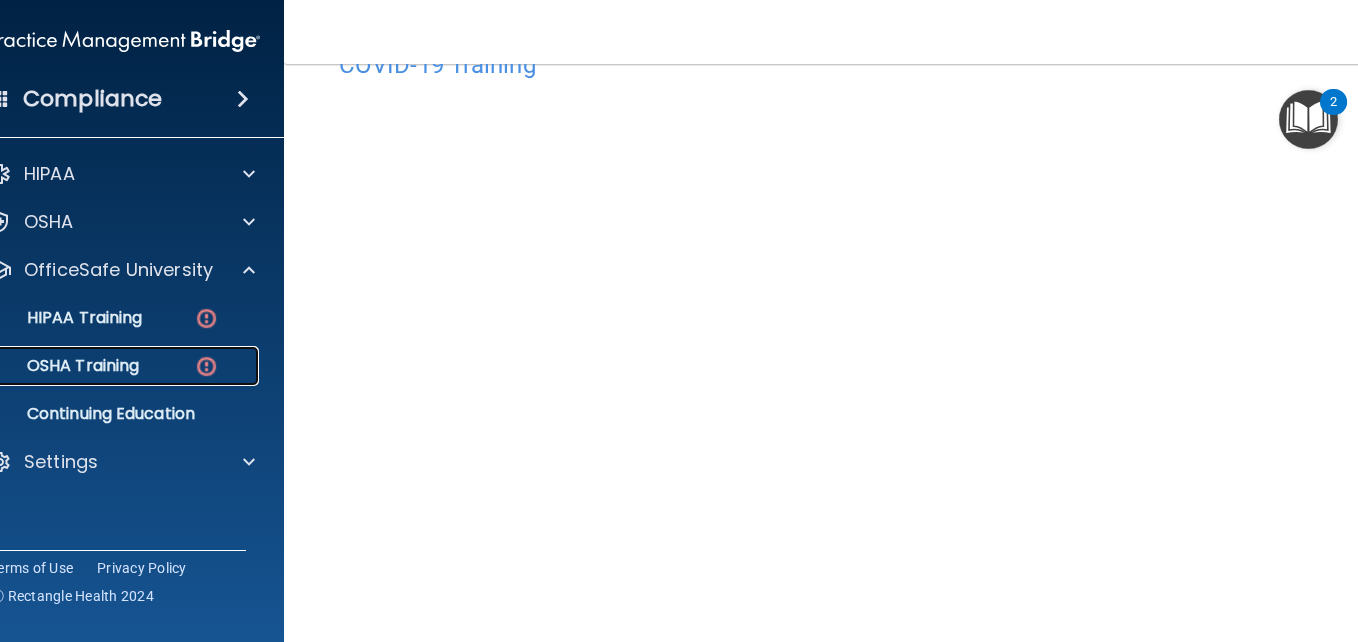 click on "OSHA Training" at bounding box center (113, 366) 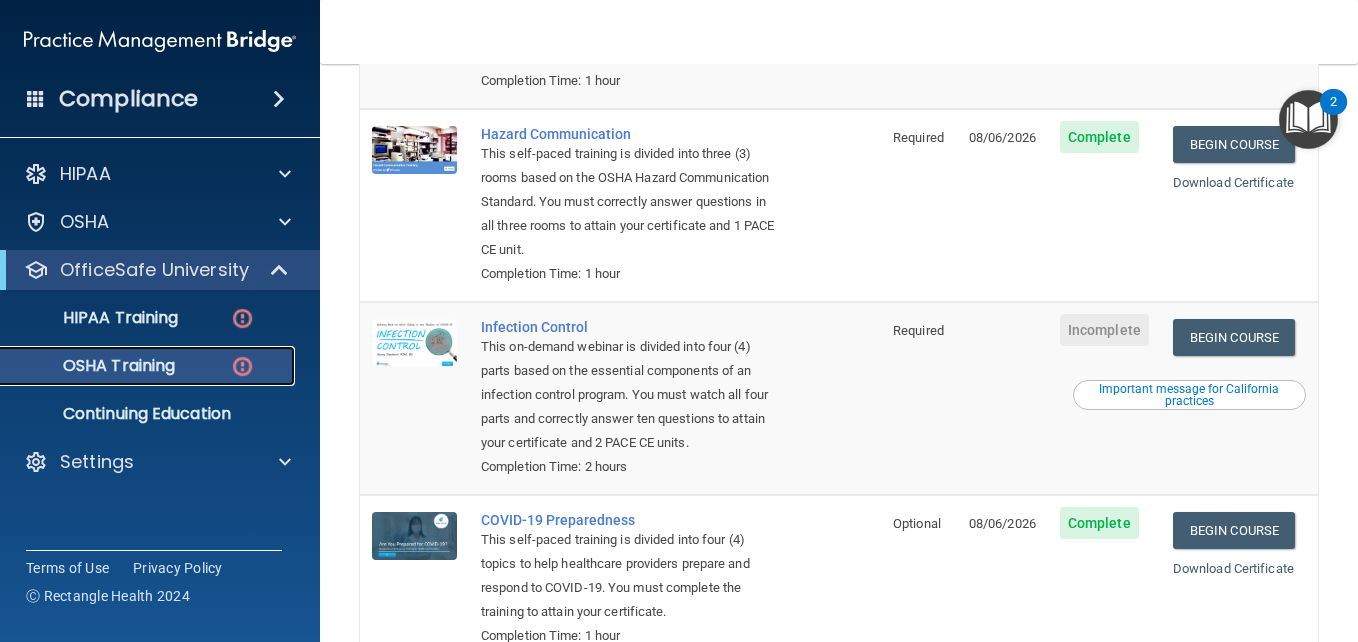 scroll, scrollTop: 464, scrollLeft: 0, axis: vertical 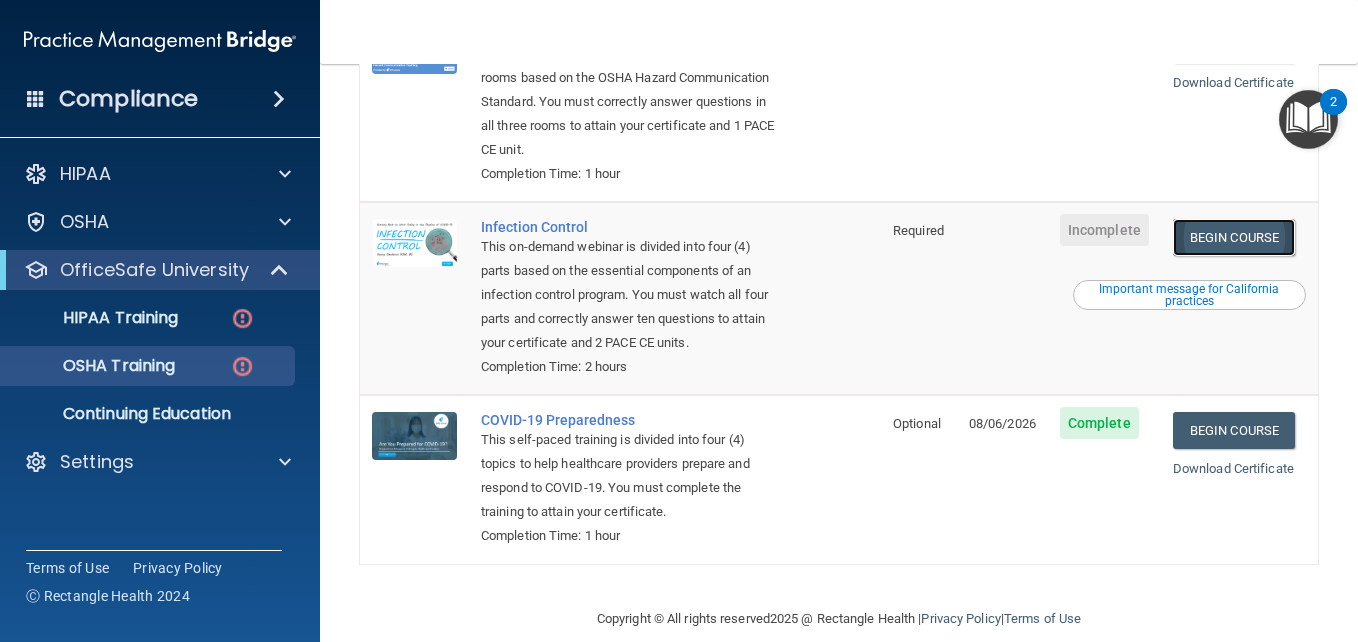 click on "Begin Course" at bounding box center [1234, 237] 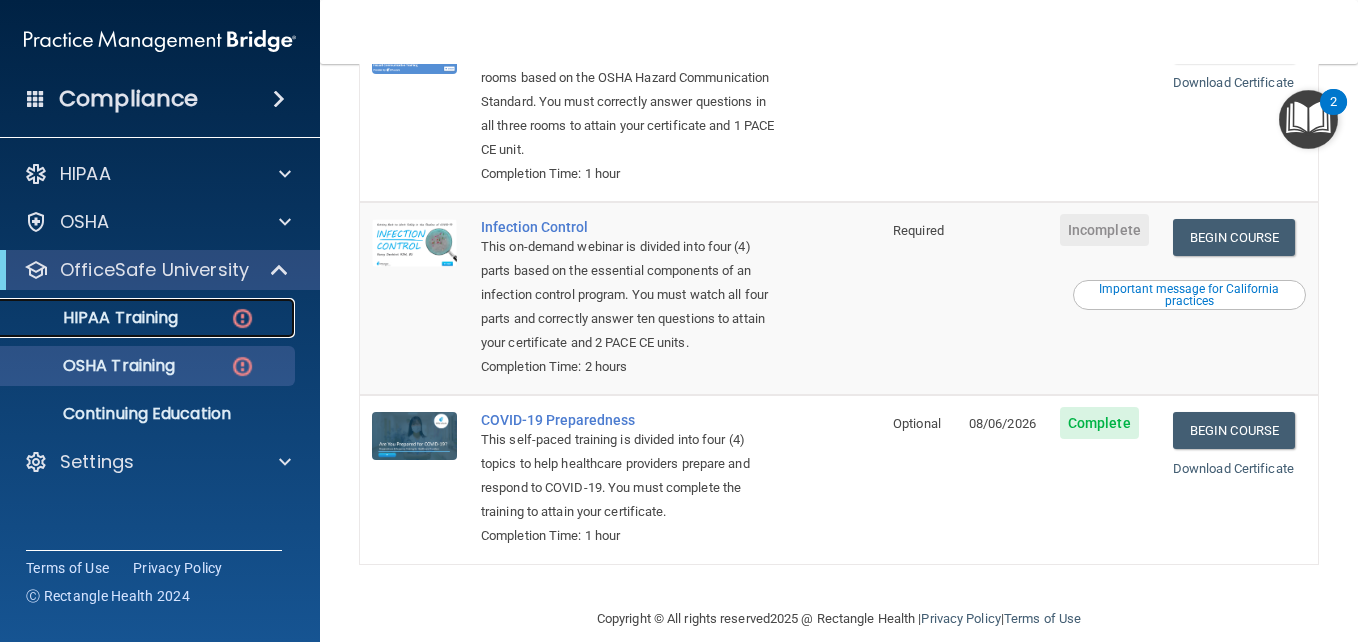 click on "HIPAA Training" at bounding box center [95, 318] 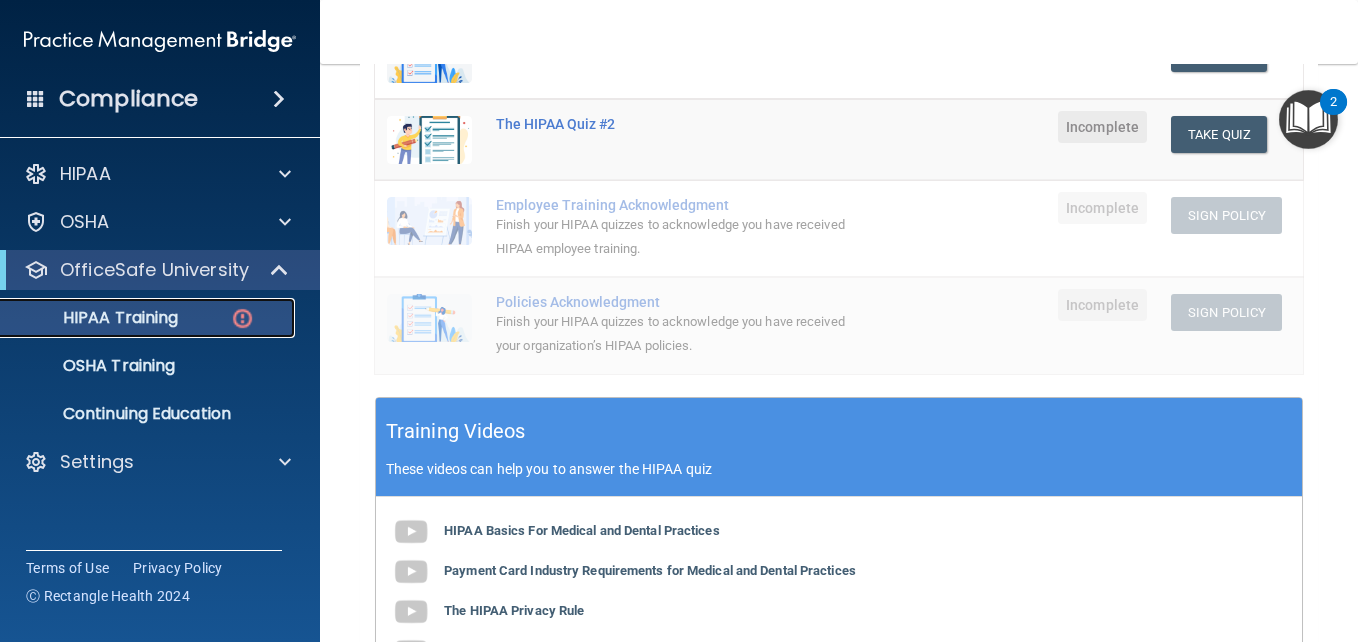 scroll, scrollTop: 238, scrollLeft: 0, axis: vertical 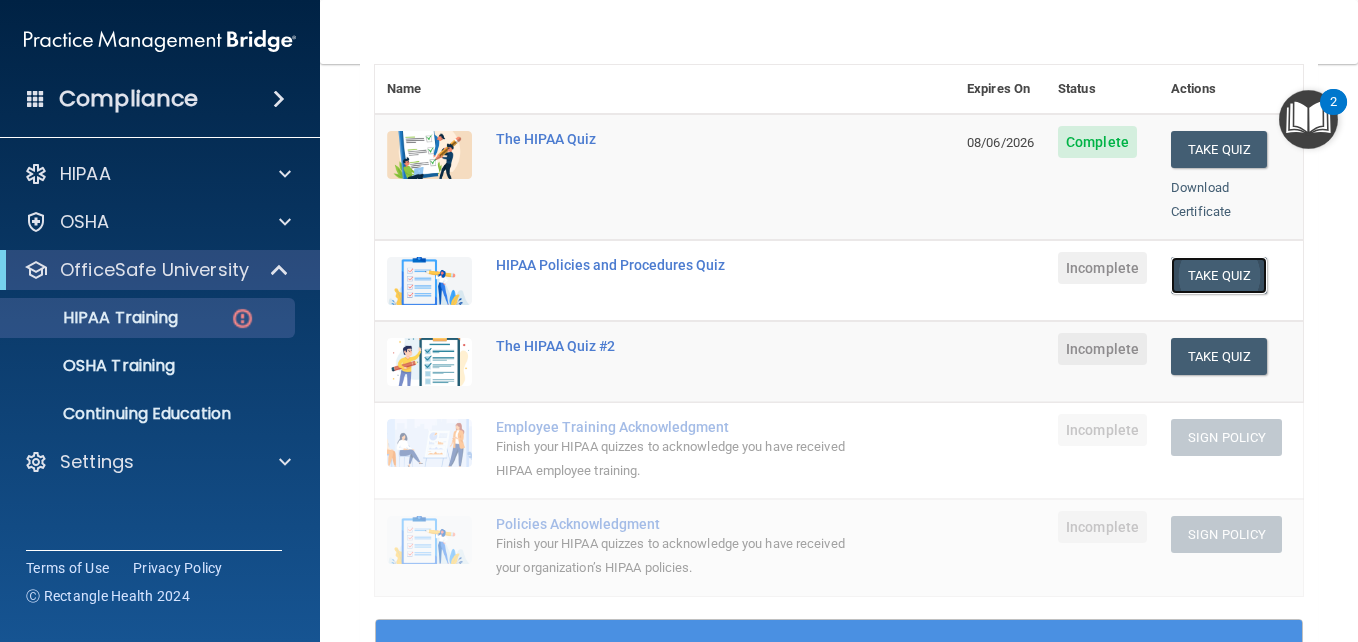 click on "Take Quiz" at bounding box center (1219, 275) 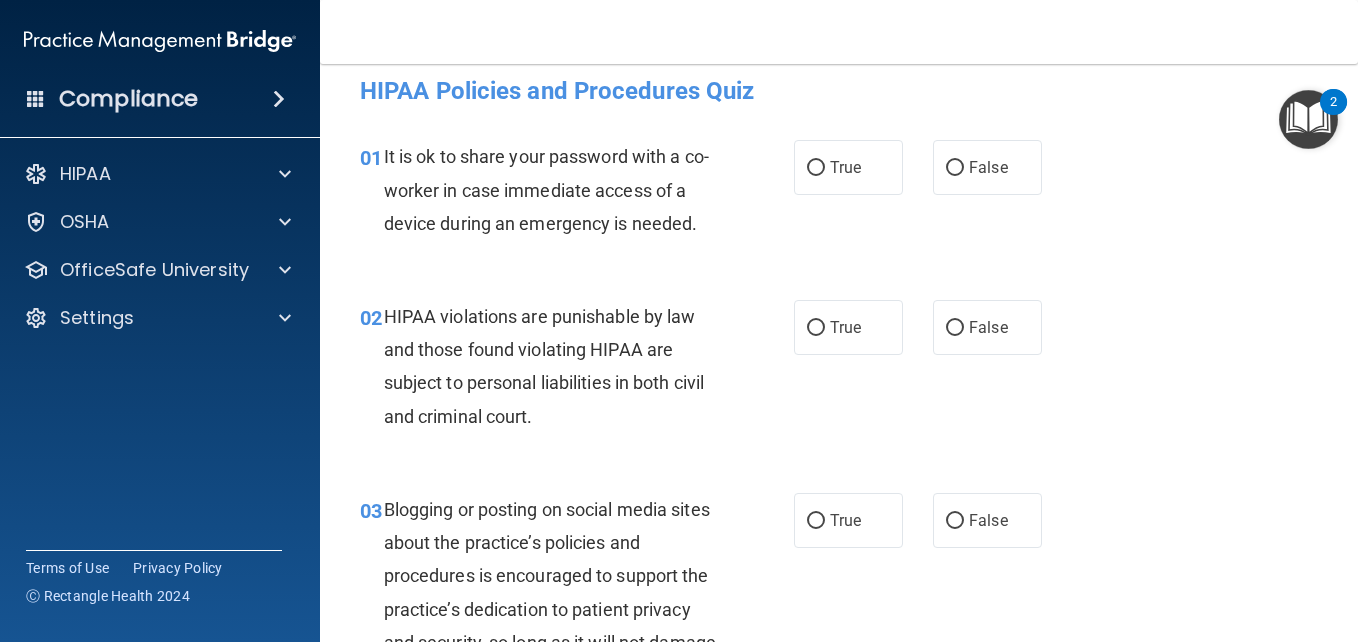 scroll, scrollTop: 0, scrollLeft: 0, axis: both 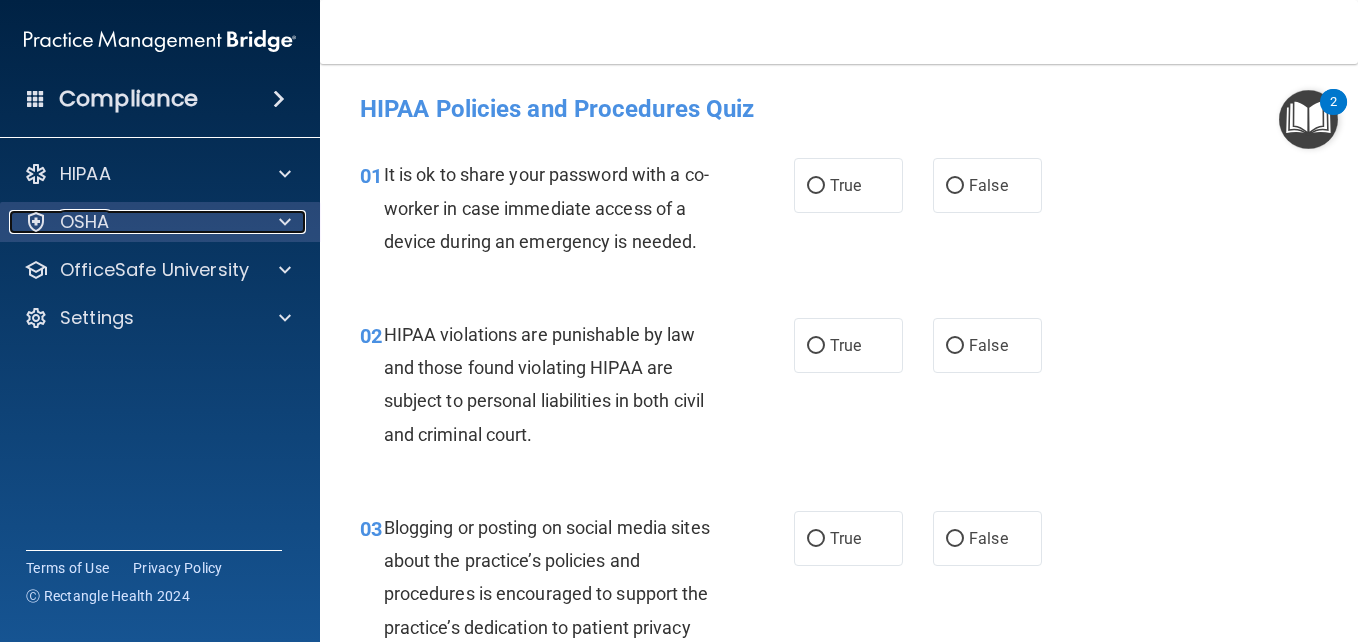 click on "OSHA" at bounding box center [133, 222] 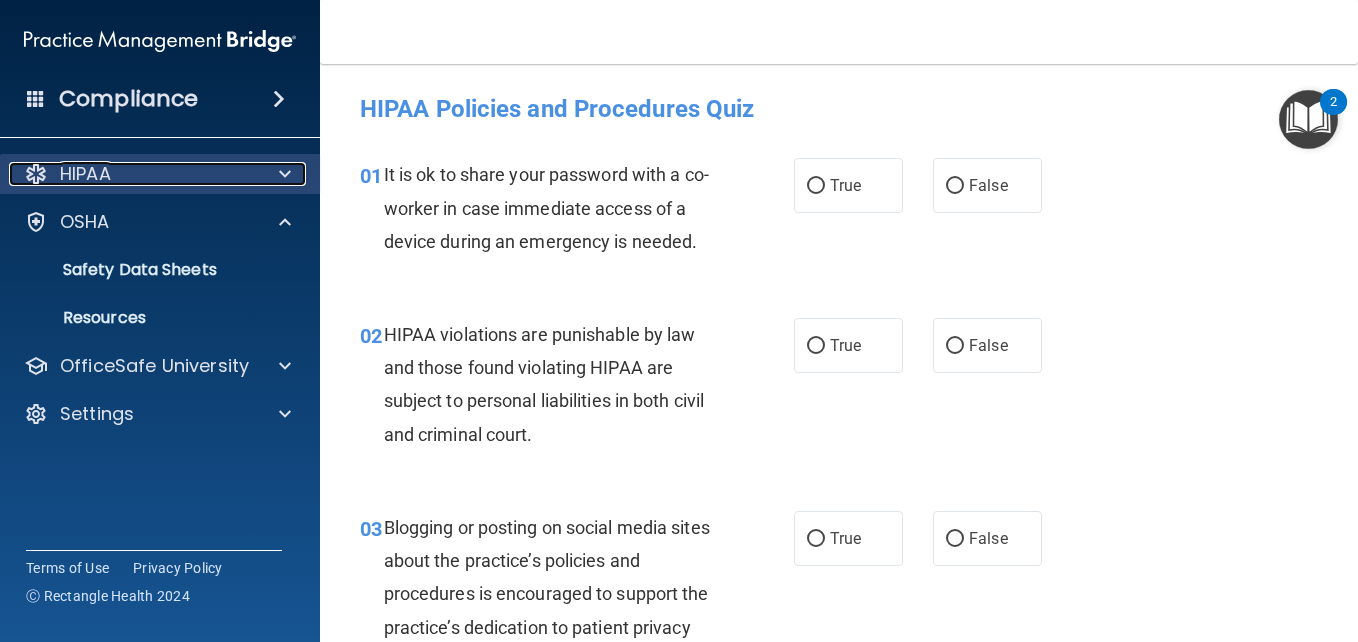 click on "HIPAA" at bounding box center (133, 174) 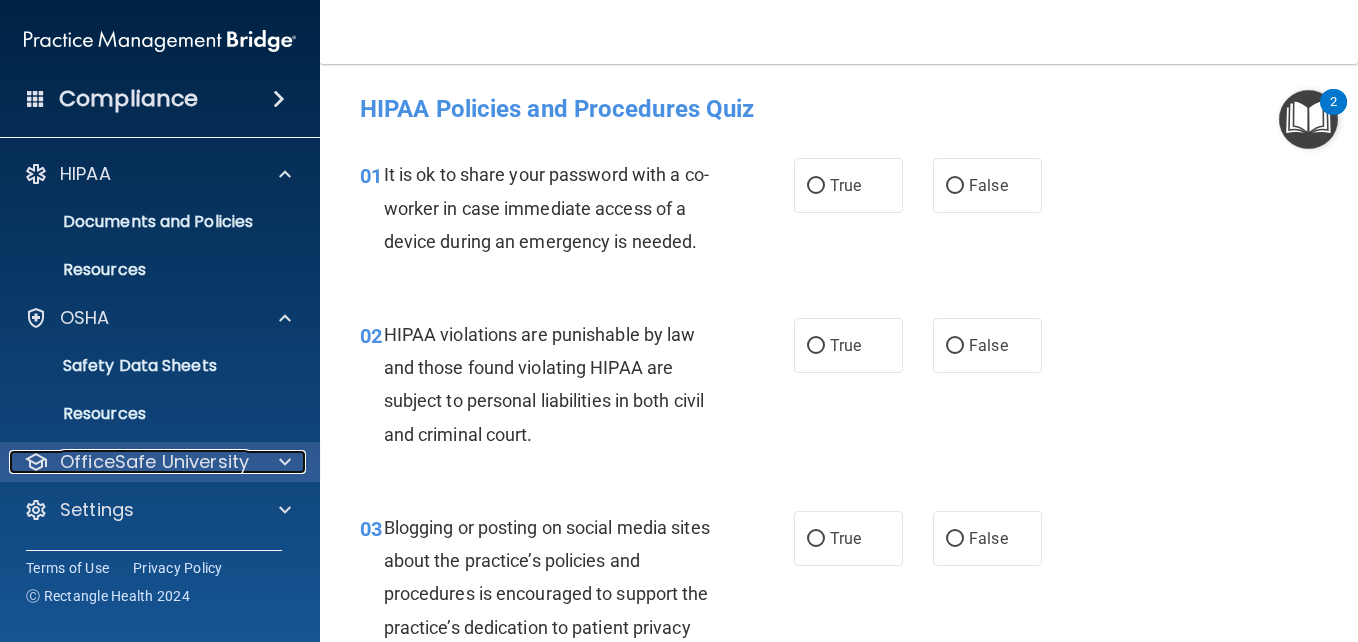 click on "OfficeSafe University" at bounding box center (154, 462) 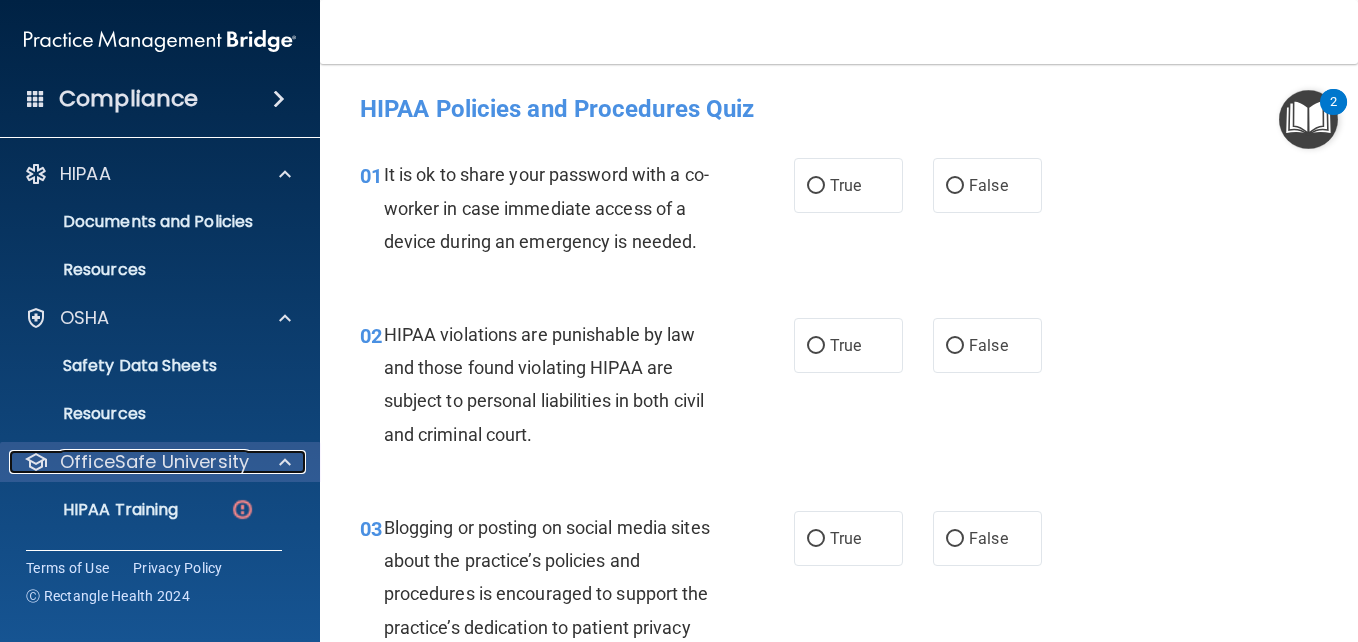 scroll, scrollTop: 140, scrollLeft: 0, axis: vertical 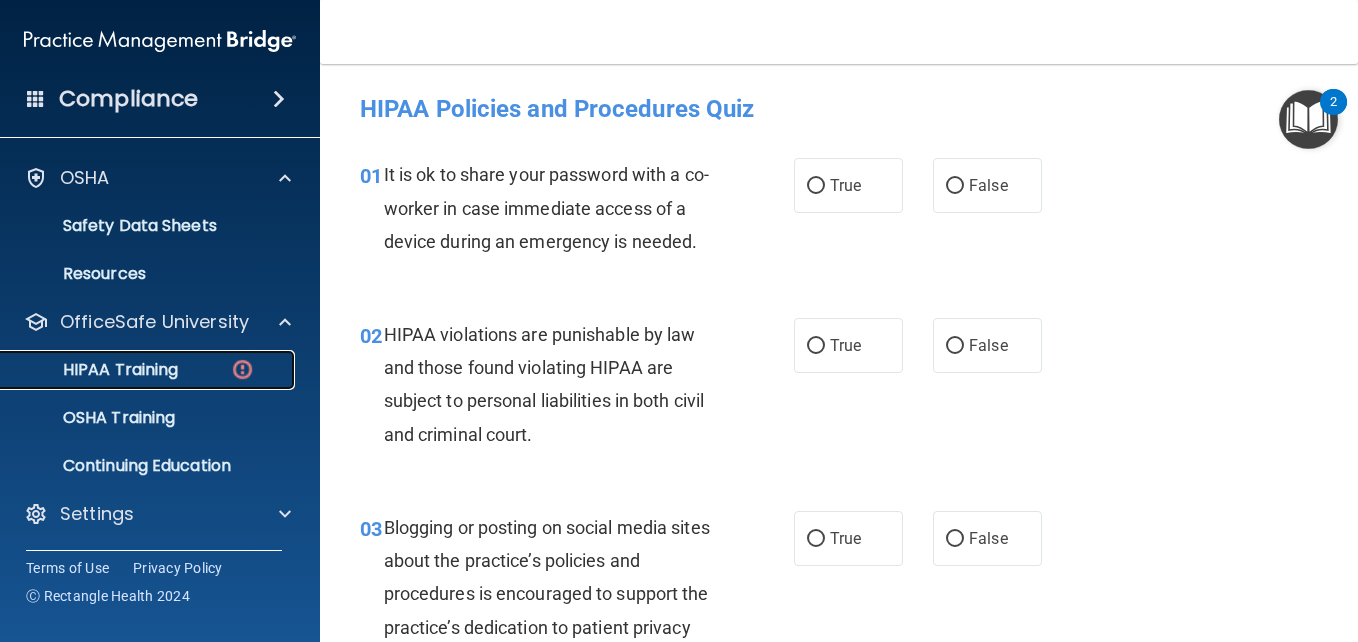 click on "HIPAA Training" at bounding box center (149, 370) 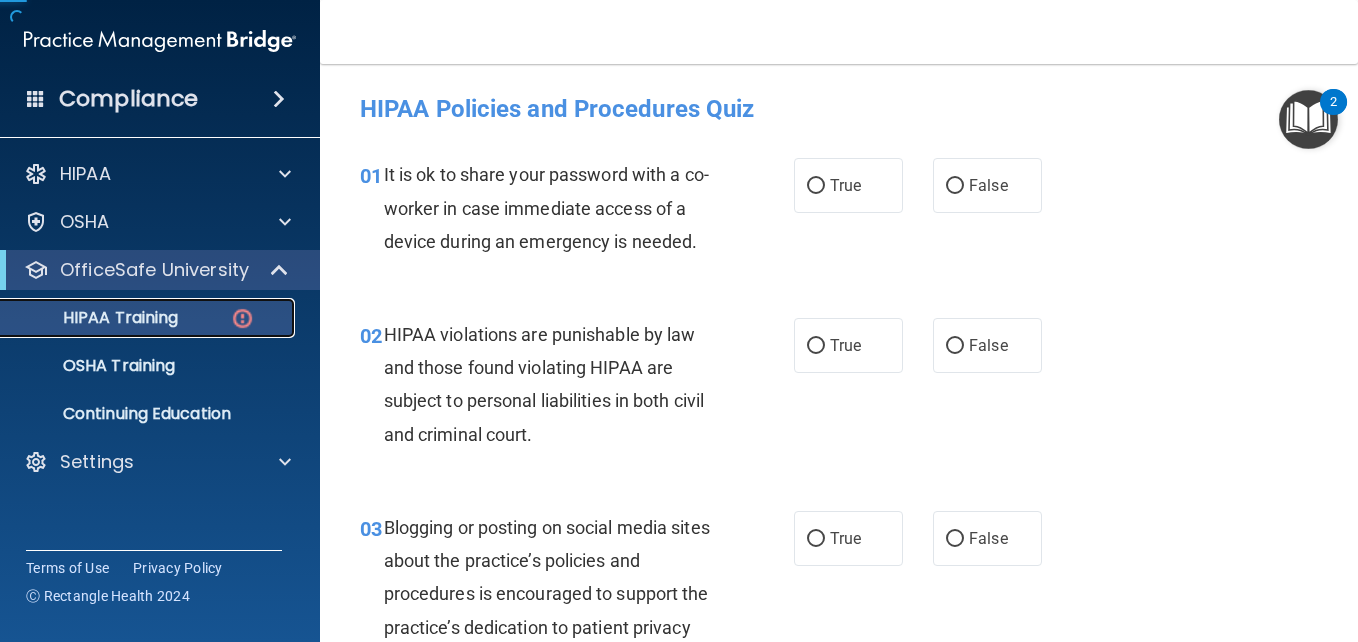 scroll, scrollTop: 0, scrollLeft: 0, axis: both 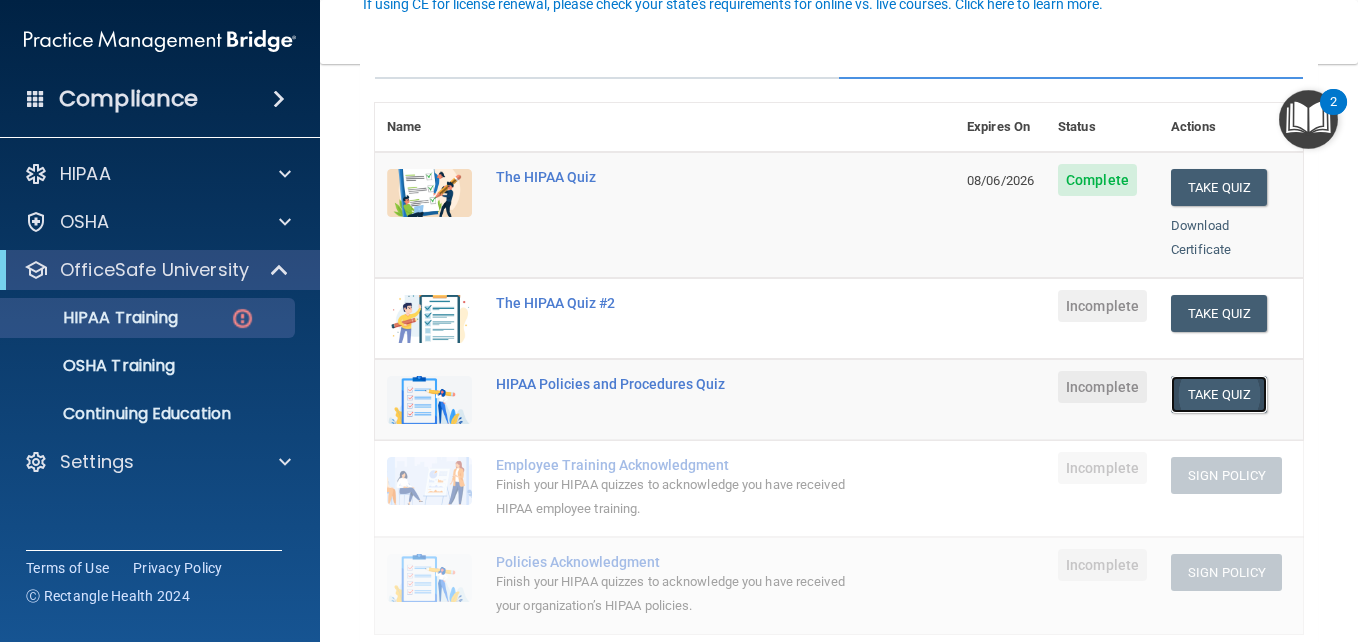 click on "Take Quiz" at bounding box center [1219, 394] 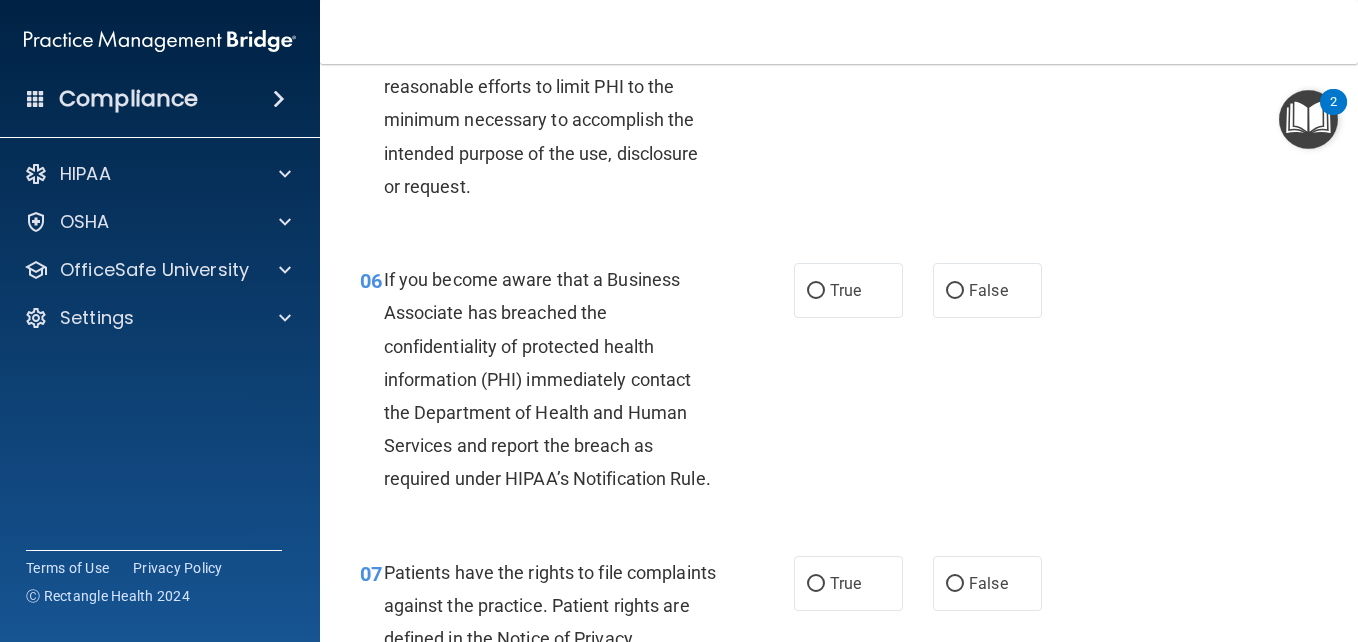 scroll, scrollTop: 872, scrollLeft: 0, axis: vertical 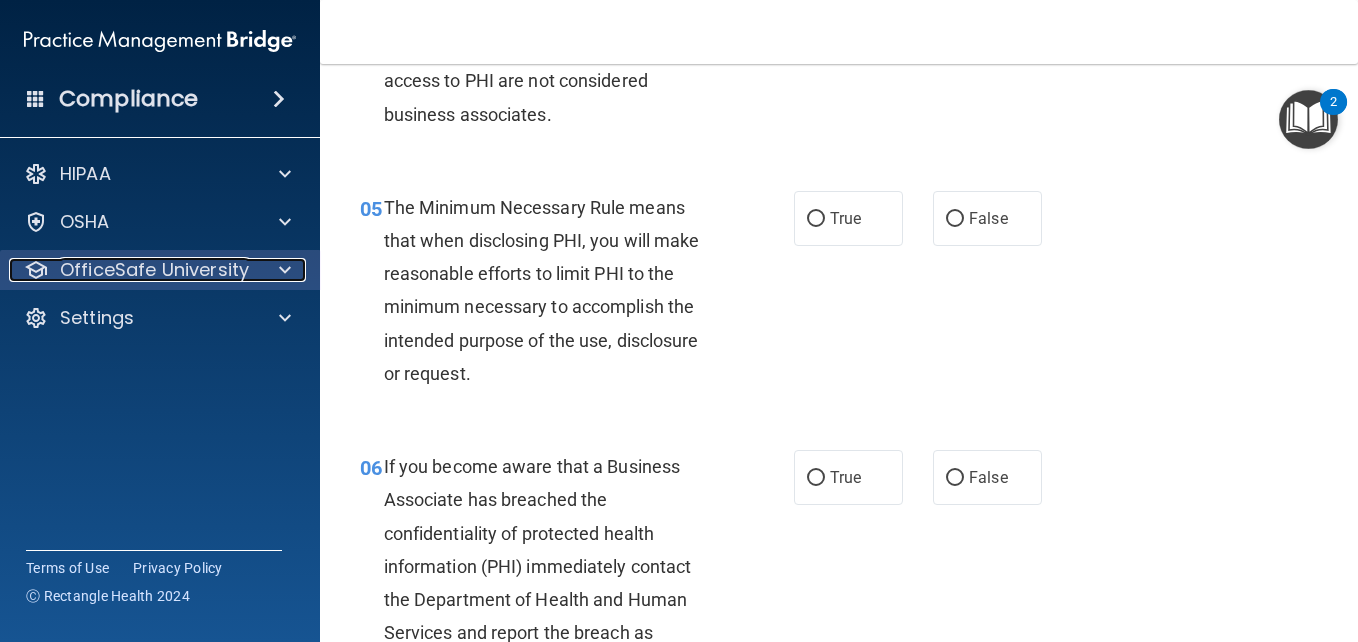 click on "OfficeSafe University" at bounding box center (154, 270) 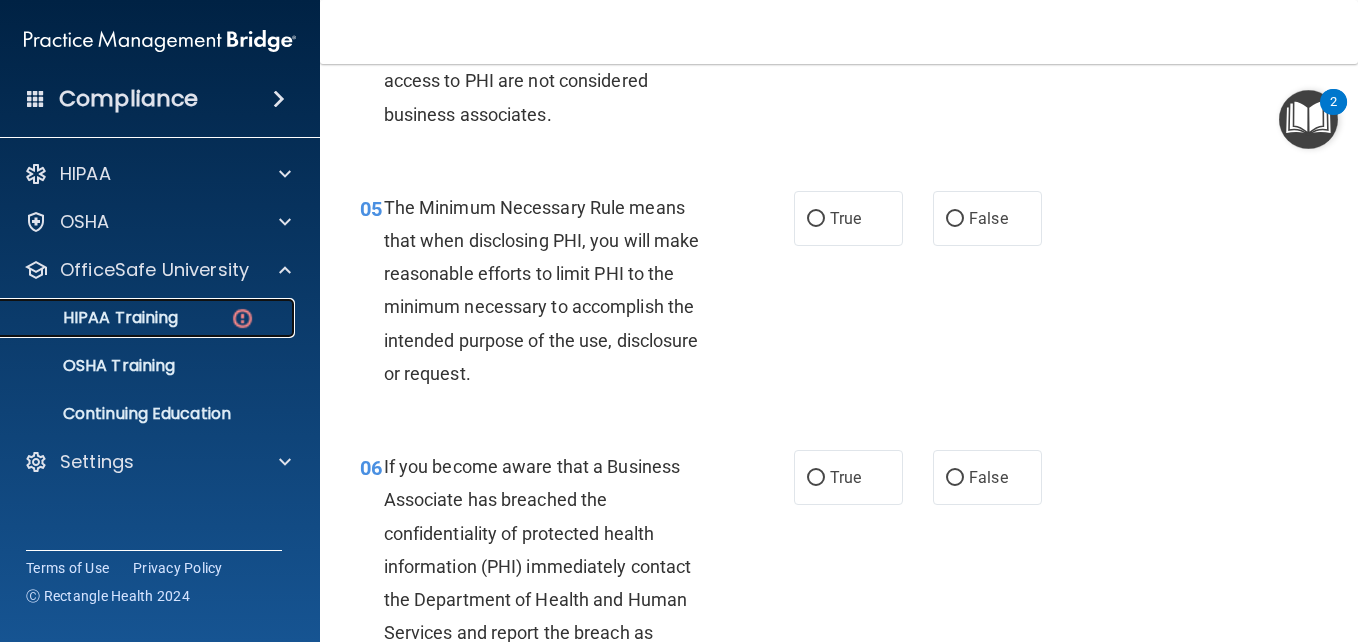 click on "HIPAA Training" at bounding box center [95, 318] 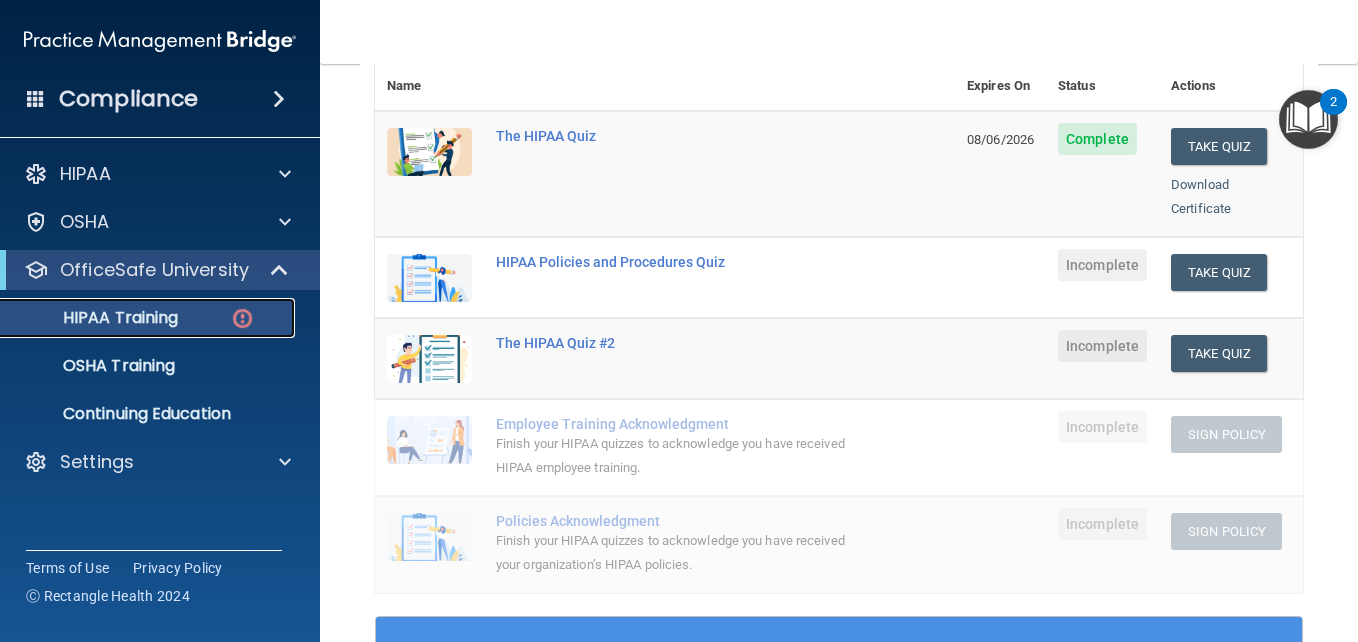 scroll, scrollTop: 238, scrollLeft: 0, axis: vertical 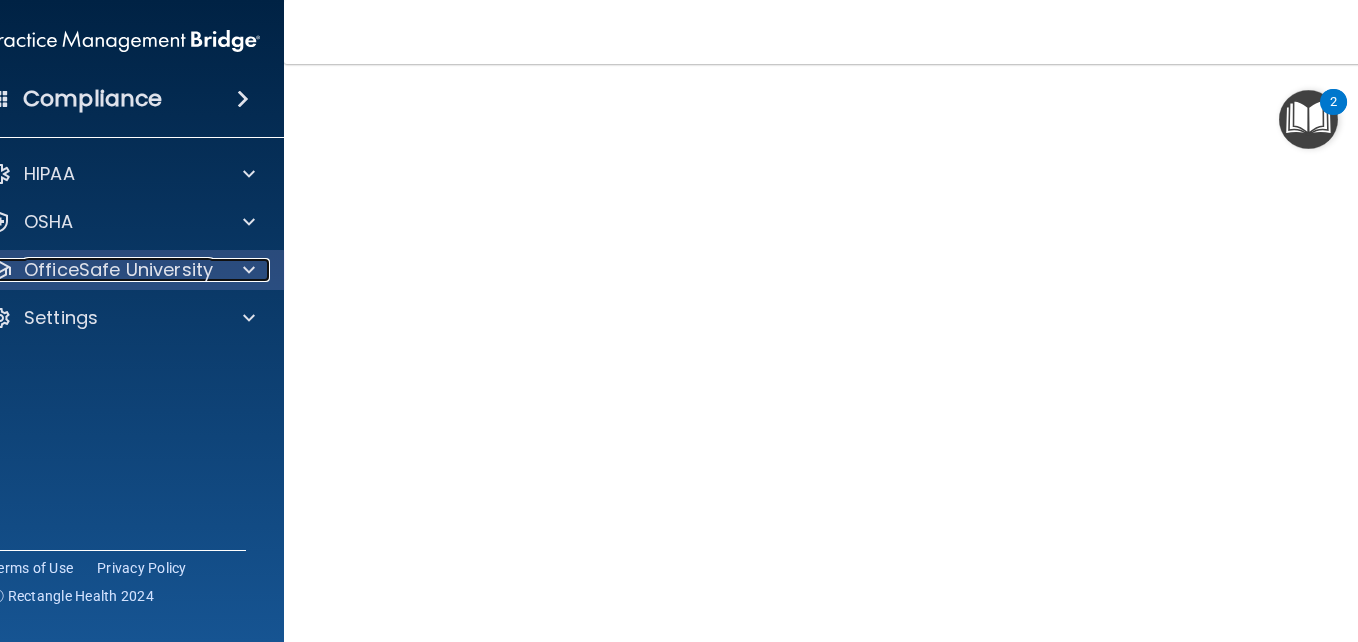 click on "OfficeSafe University" at bounding box center [118, 270] 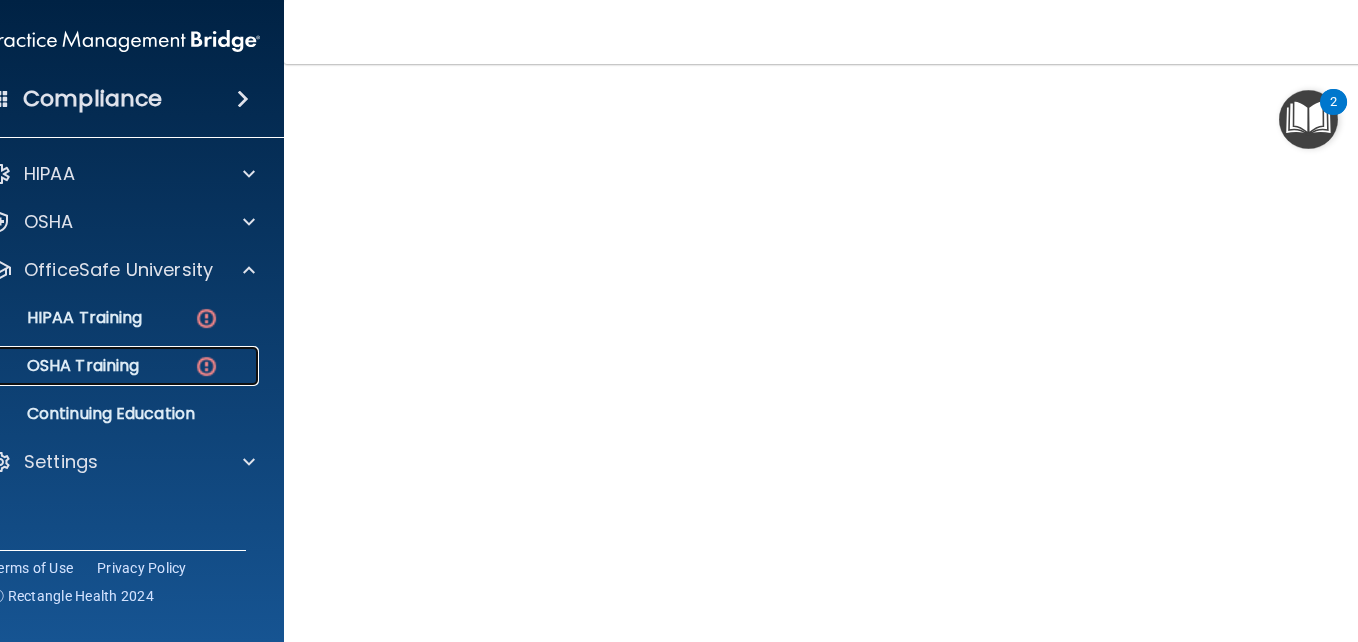click on "OSHA Training" at bounding box center [58, 366] 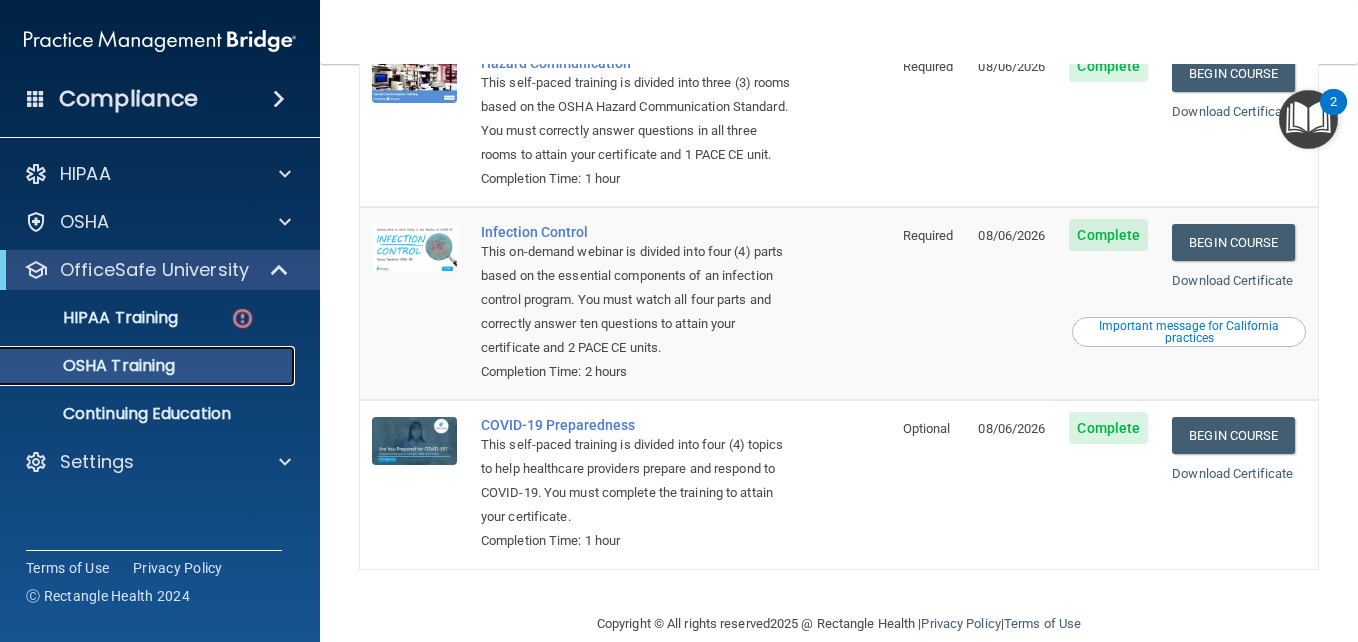 scroll, scrollTop: 462, scrollLeft: 0, axis: vertical 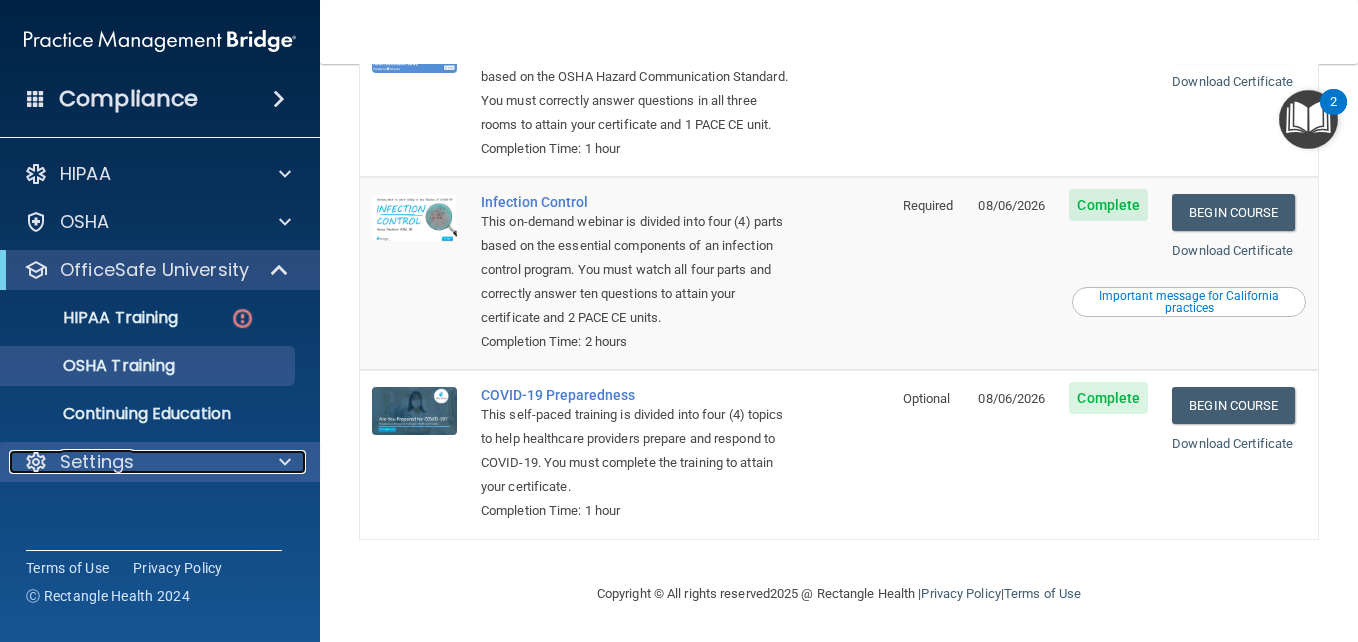 click on "Settings" at bounding box center (133, 462) 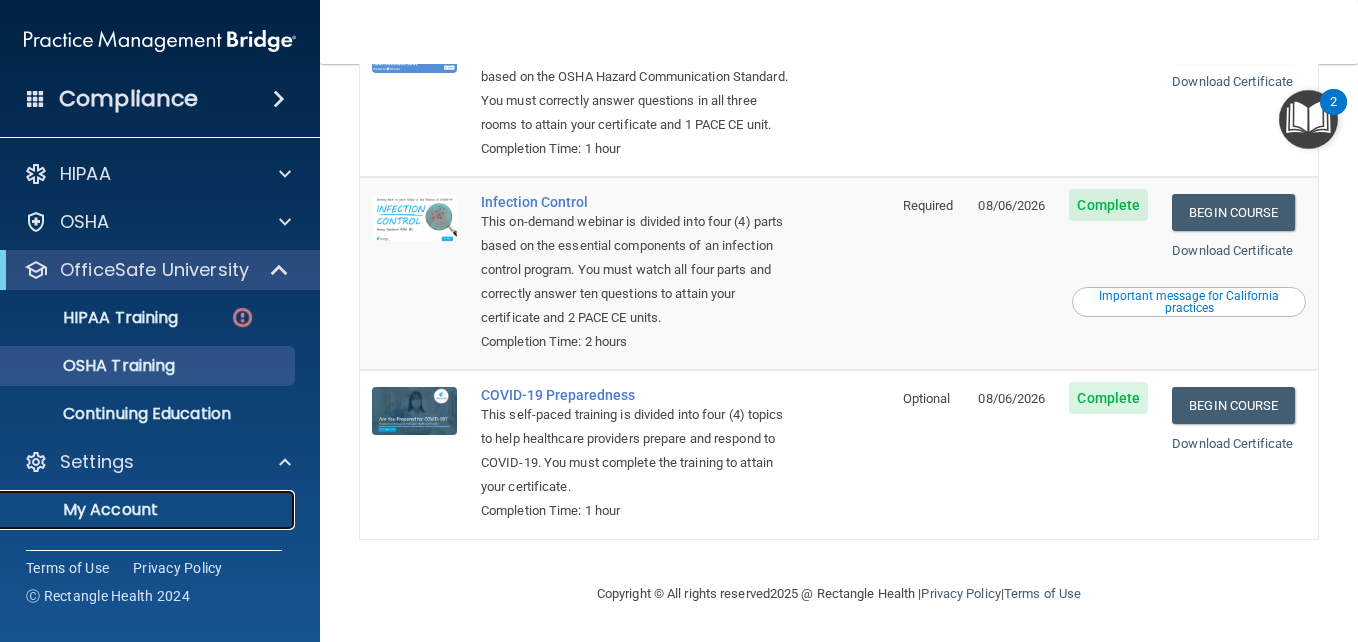 click on "My Account" at bounding box center (149, 510) 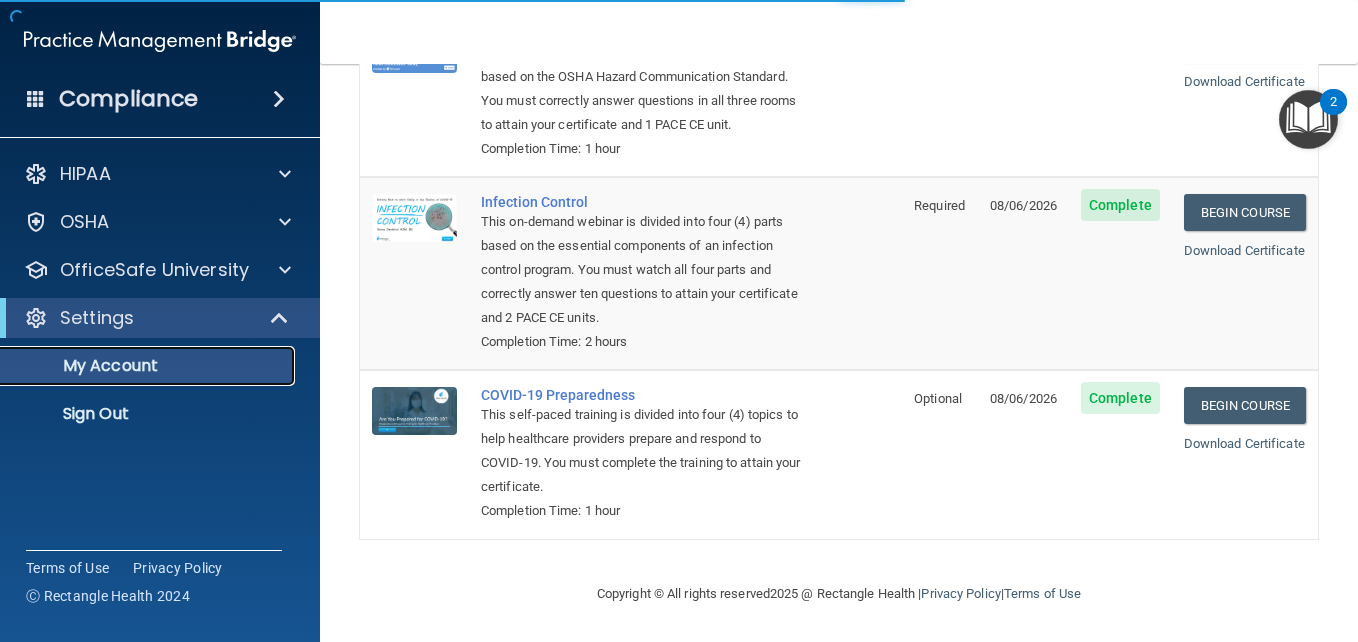 scroll, scrollTop: 0, scrollLeft: 0, axis: both 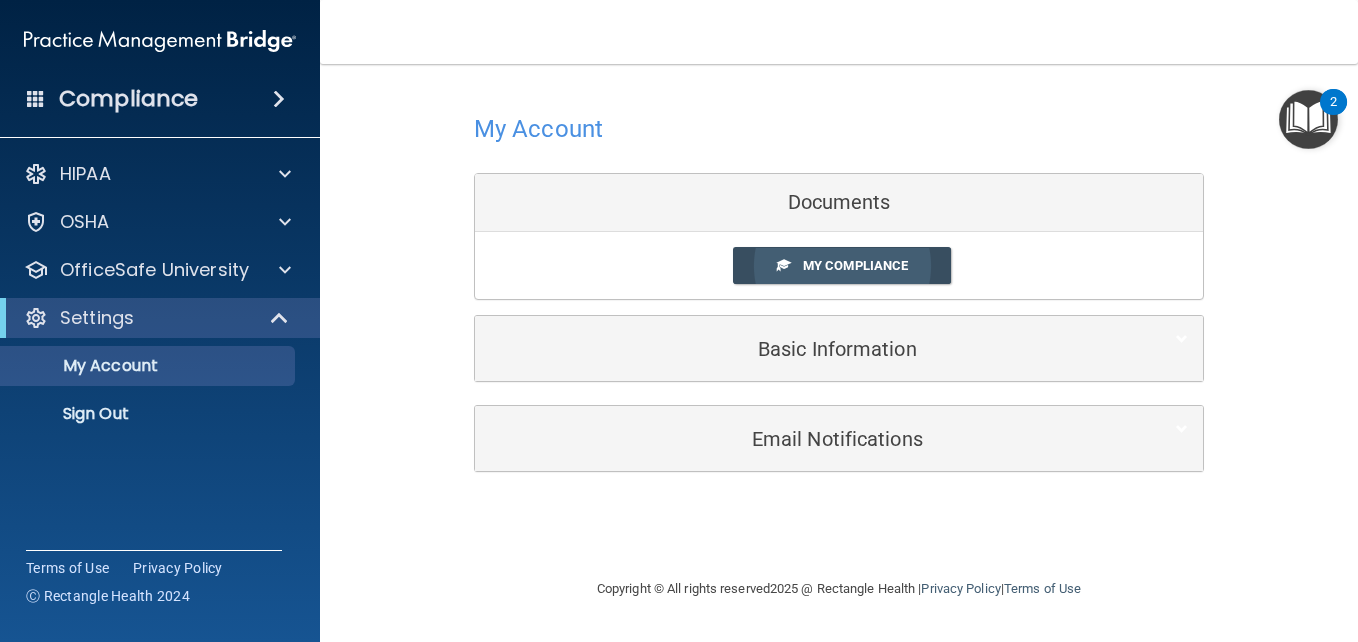click on "My Compliance" at bounding box center [855, 265] 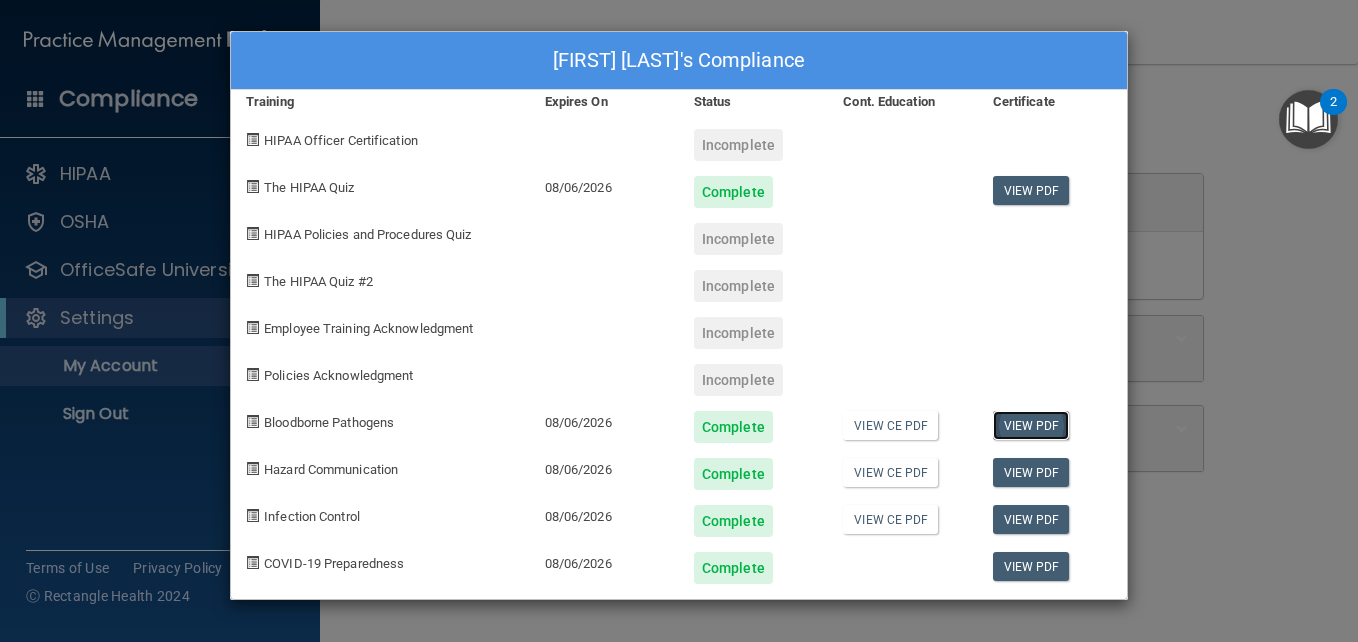 click on "View PDF" at bounding box center [1031, 425] 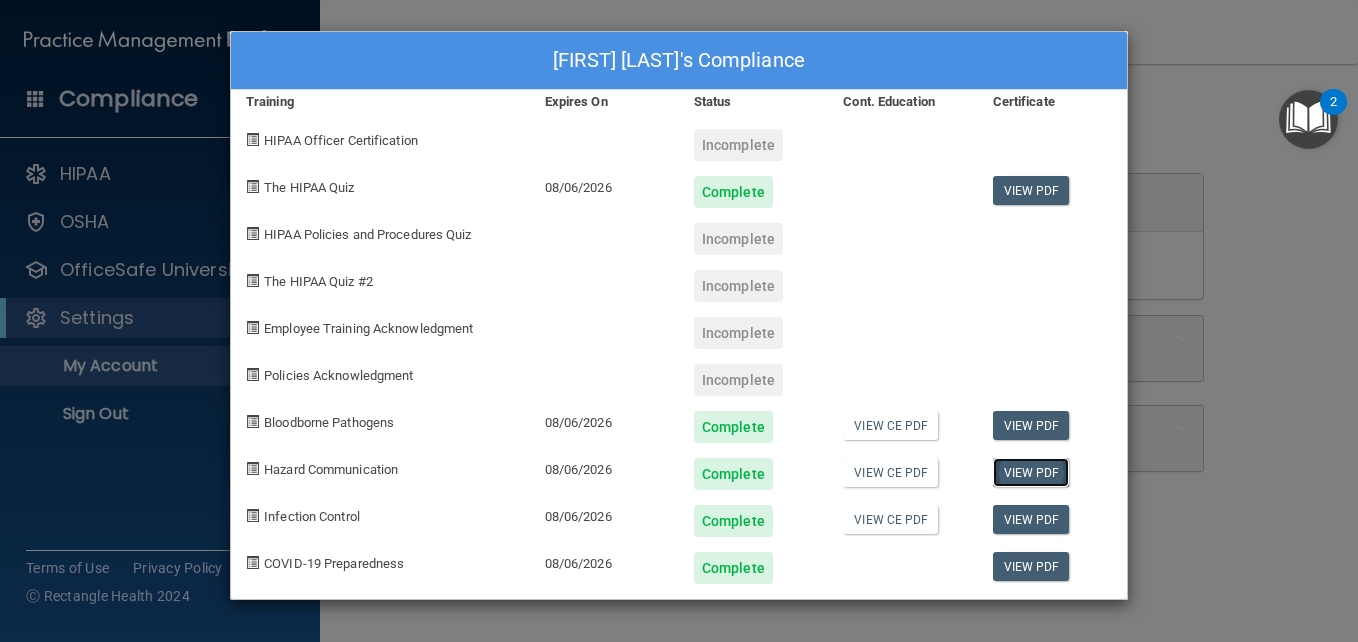 click on "View PDF" at bounding box center (1031, 472) 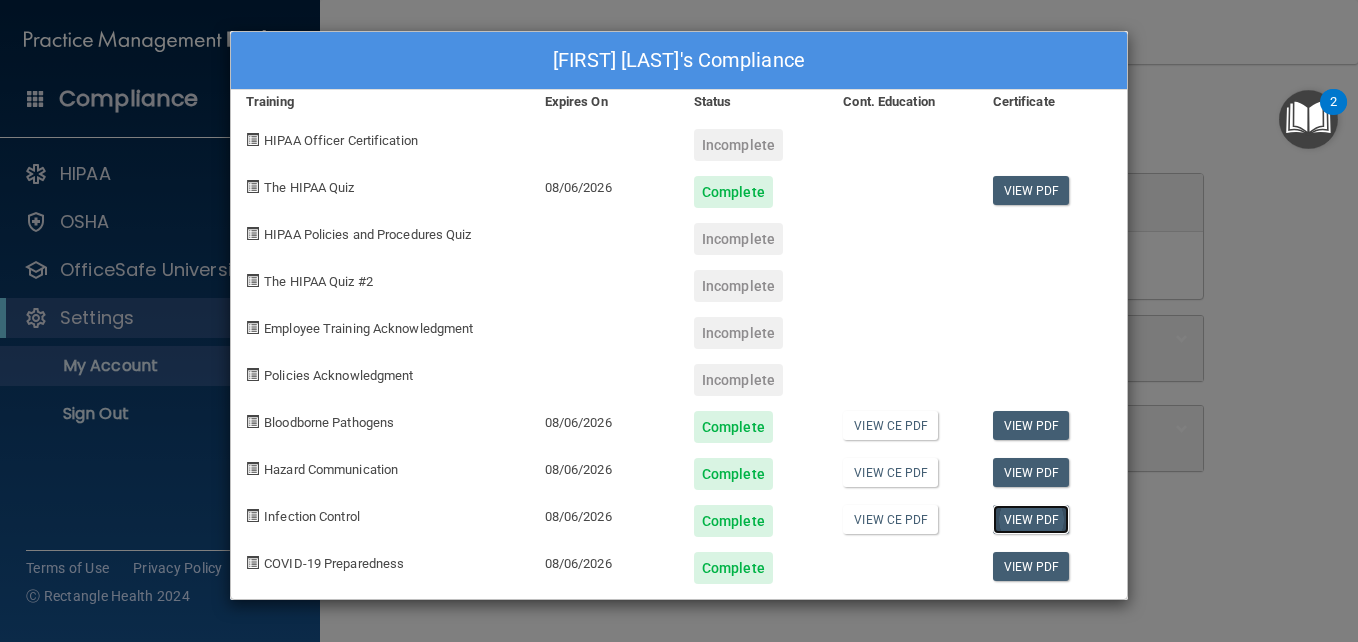 click on "View PDF" at bounding box center (1031, 519) 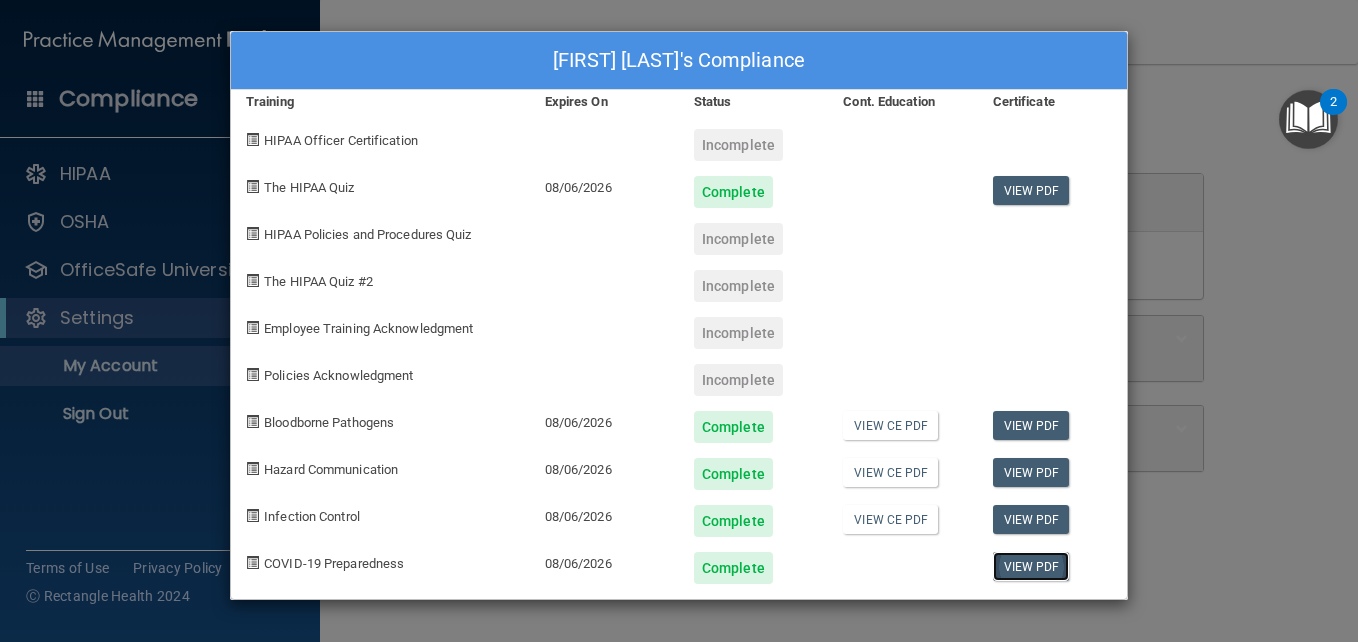click on "View PDF" at bounding box center [1031, 566] 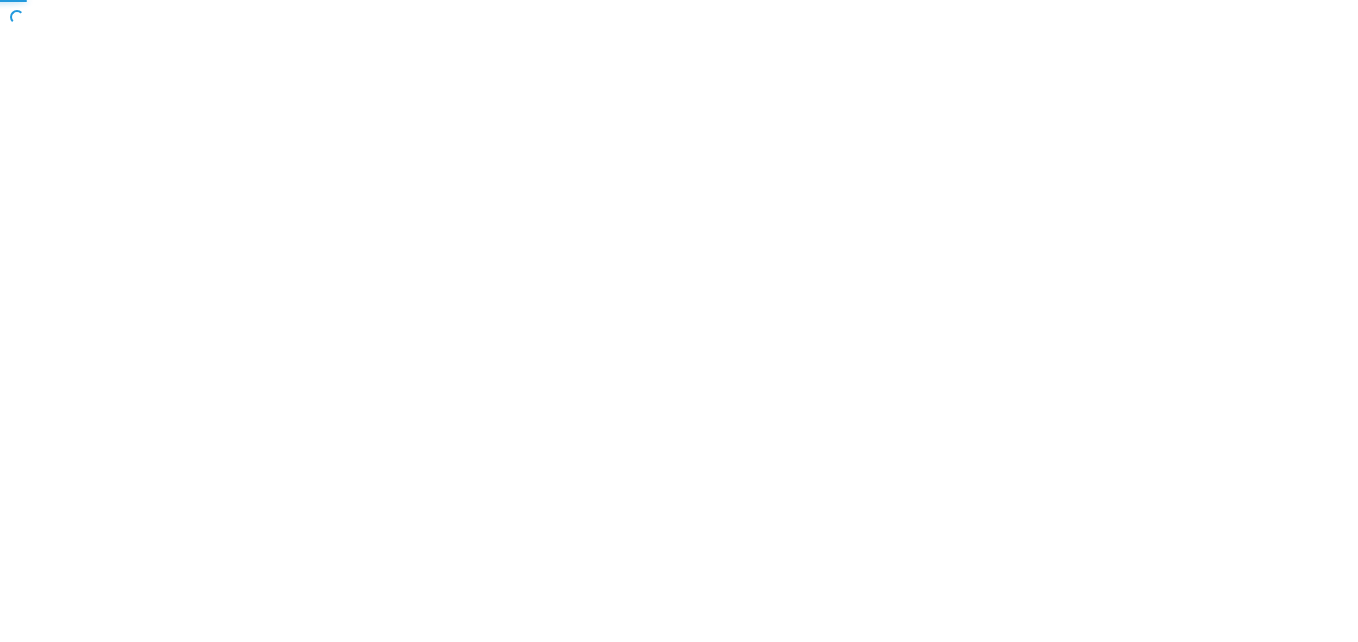 scroll, scrollTop: 0, scrollLeft: 0, axis: both 